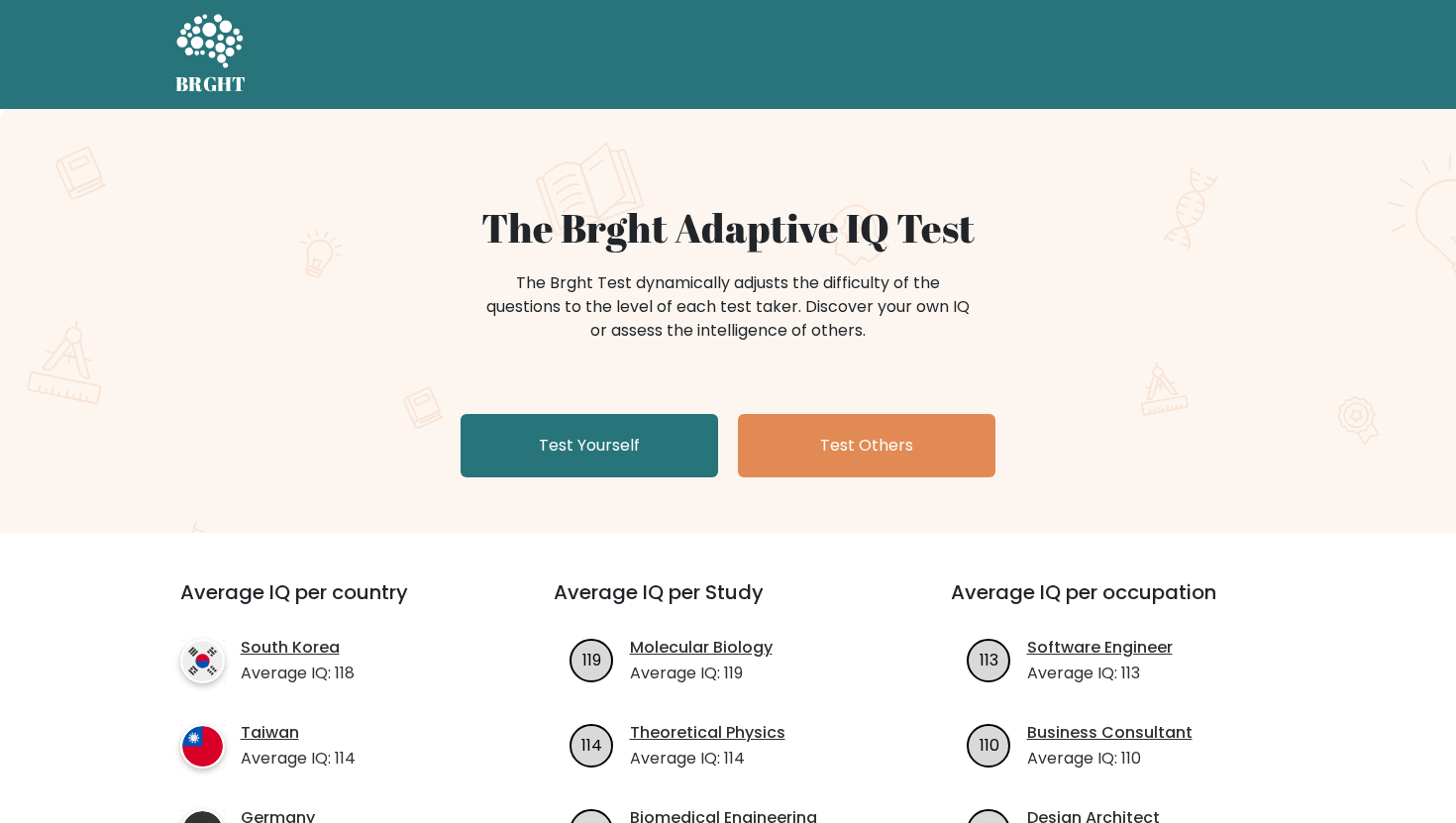 scroll, scrollTop: 0, scrollLeft: 0, axis: both 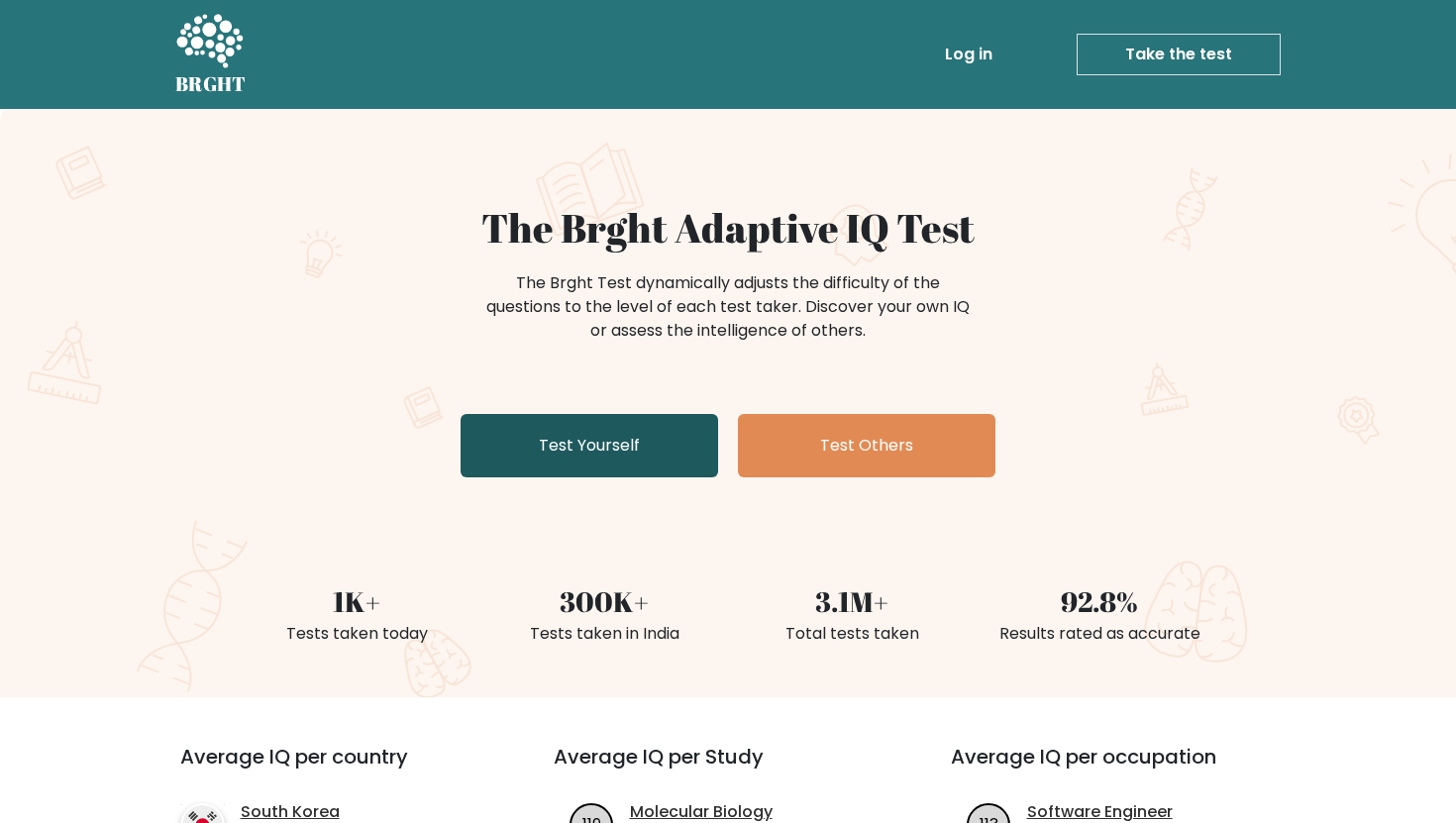 click on "Test Yourself" at bounding box center (589, 446) 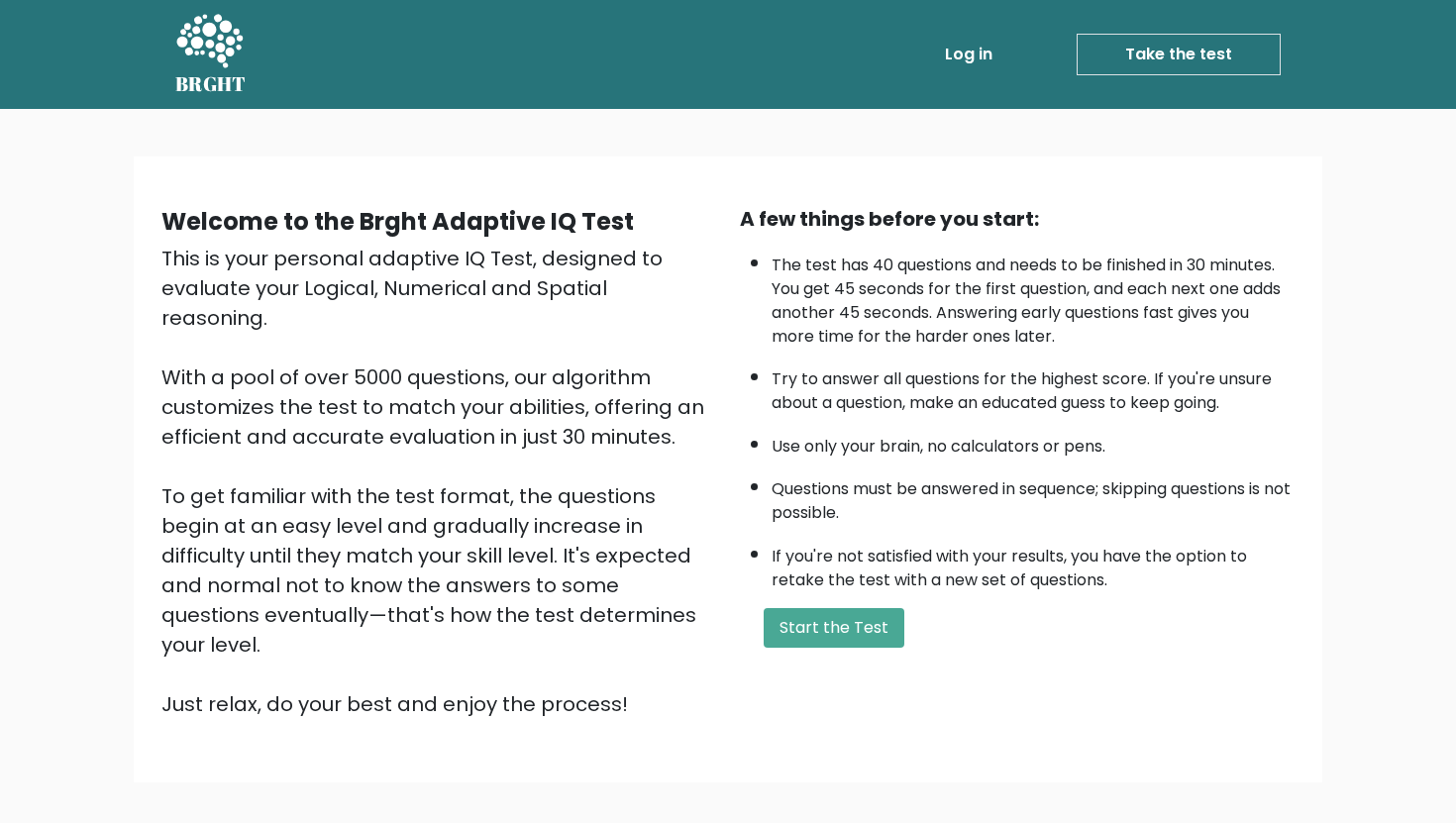 scroll, scrollTop: 0, scrollLeft: 0, axis: both 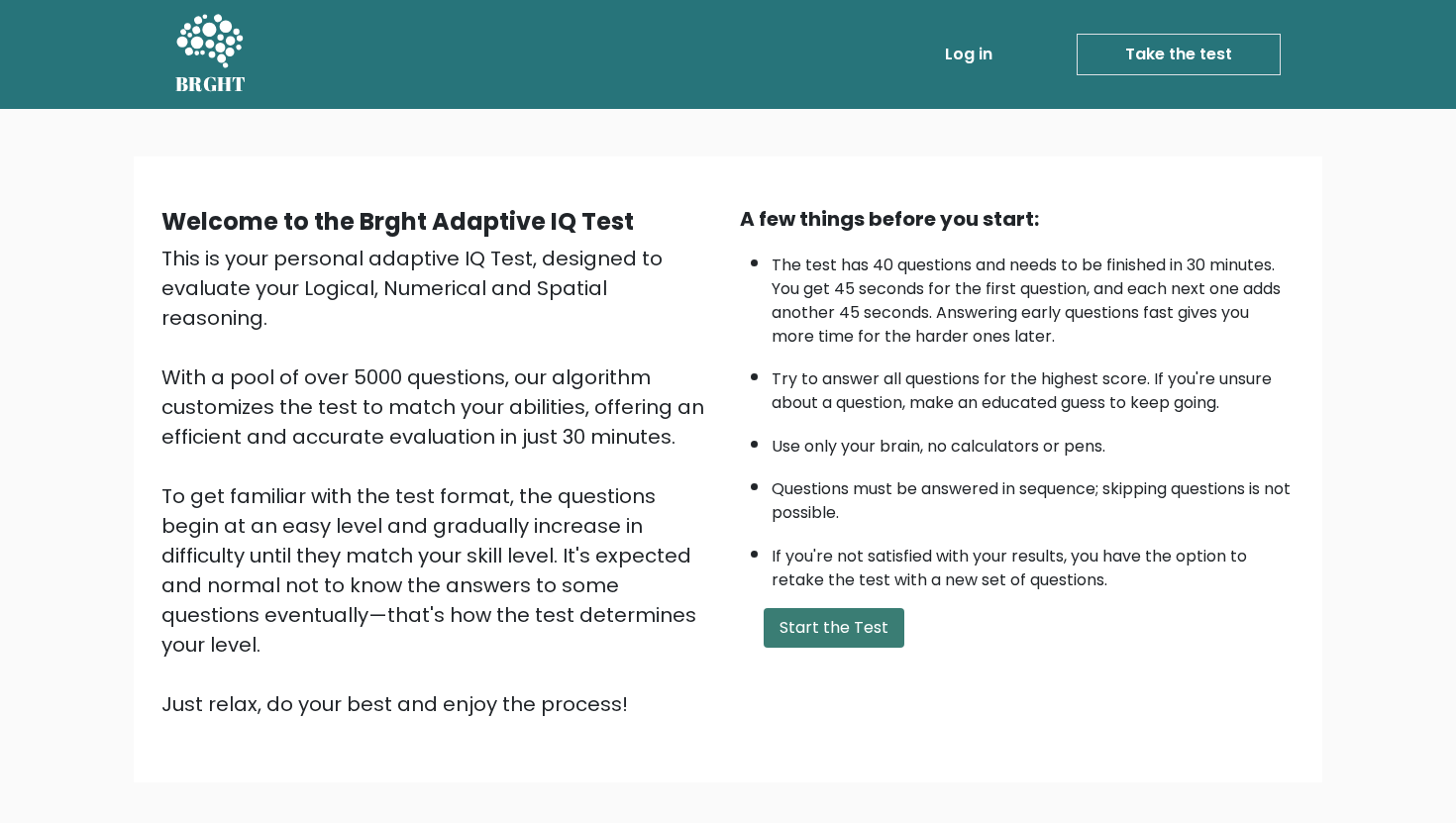 click on "Start the Test" at bounding box center (834, 628) 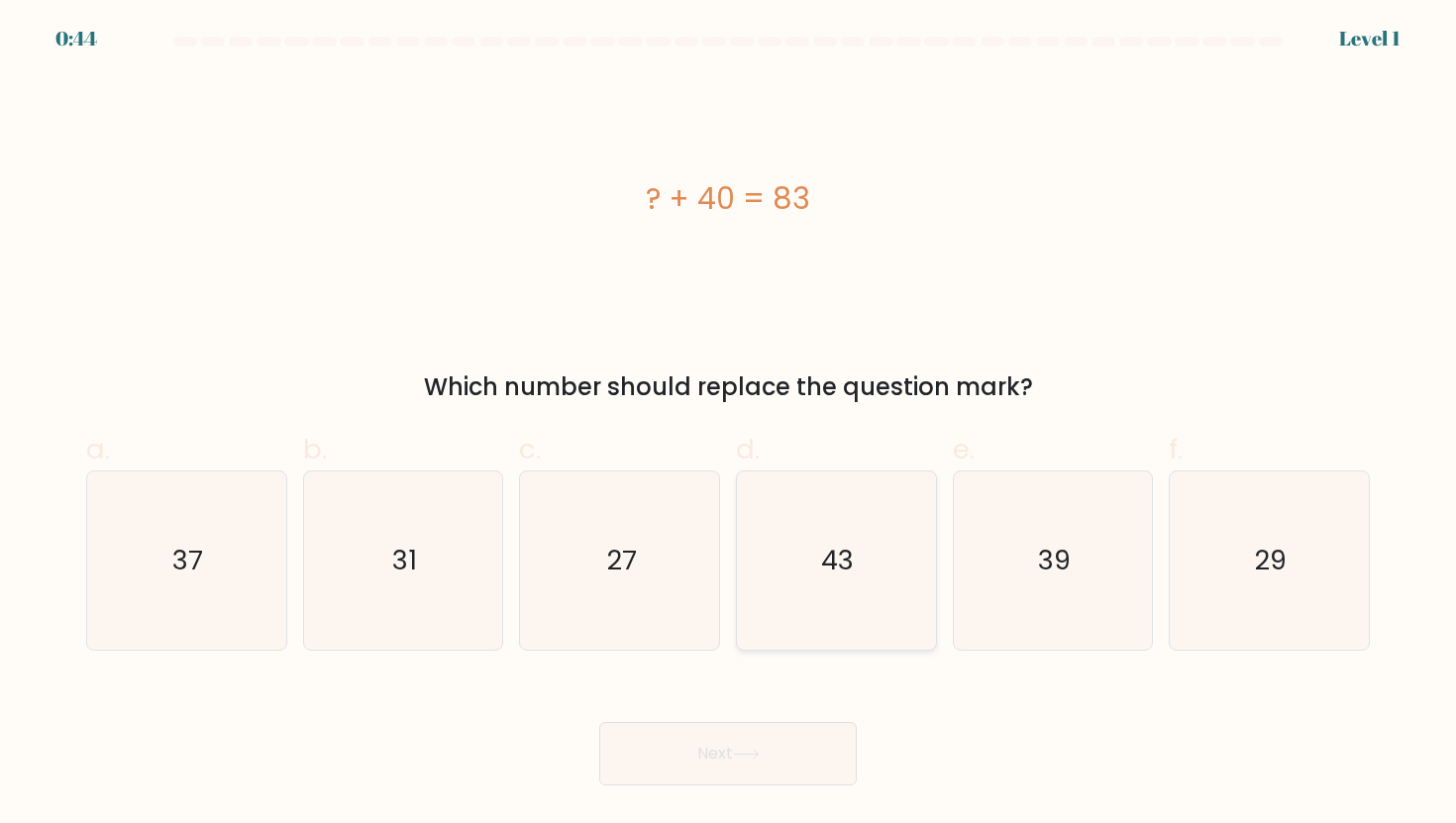 scroll, scrollTop: 0, scrollLeft: 0, axis: both 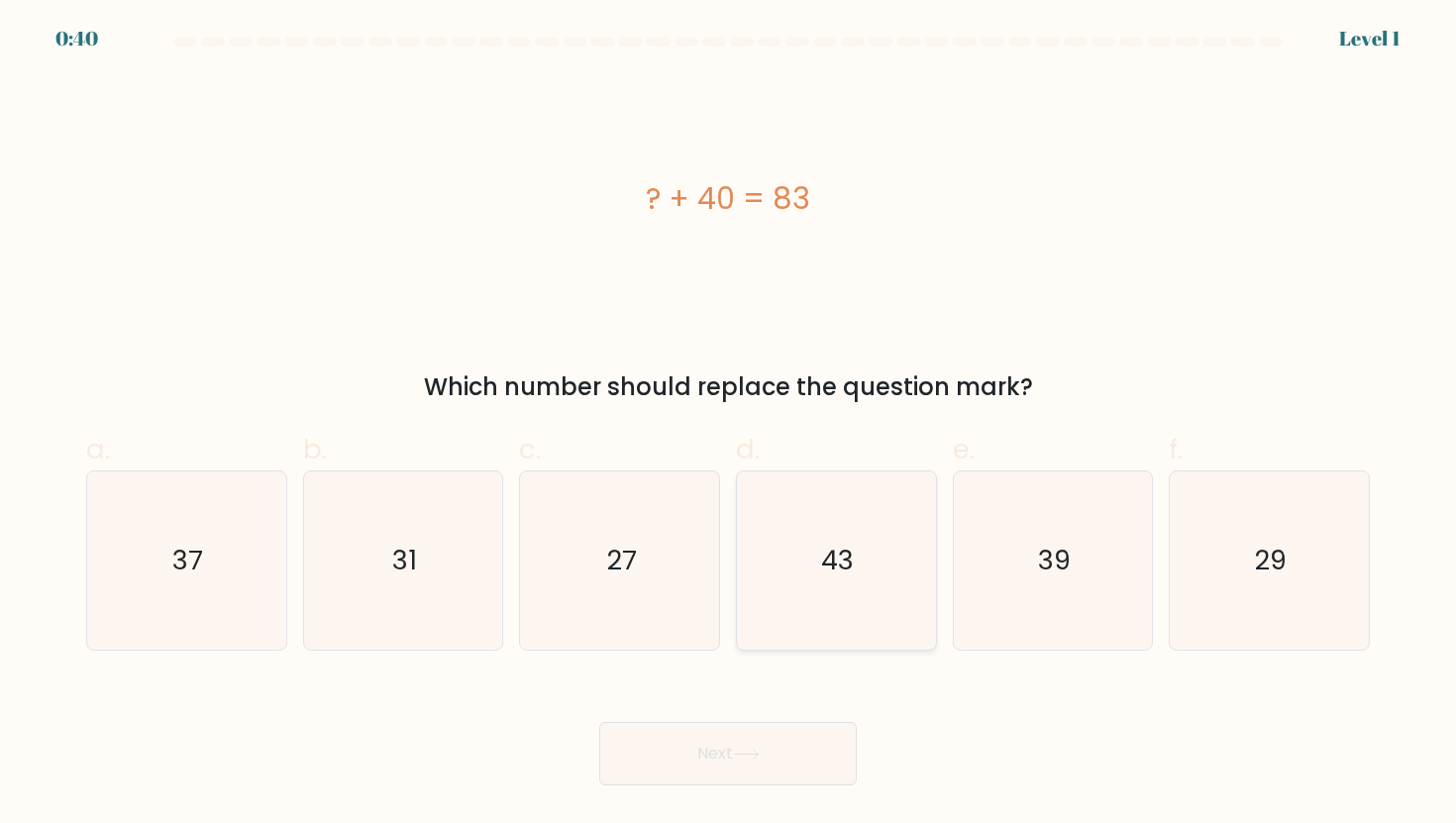 click on "43" at bounding box center (836, 561) 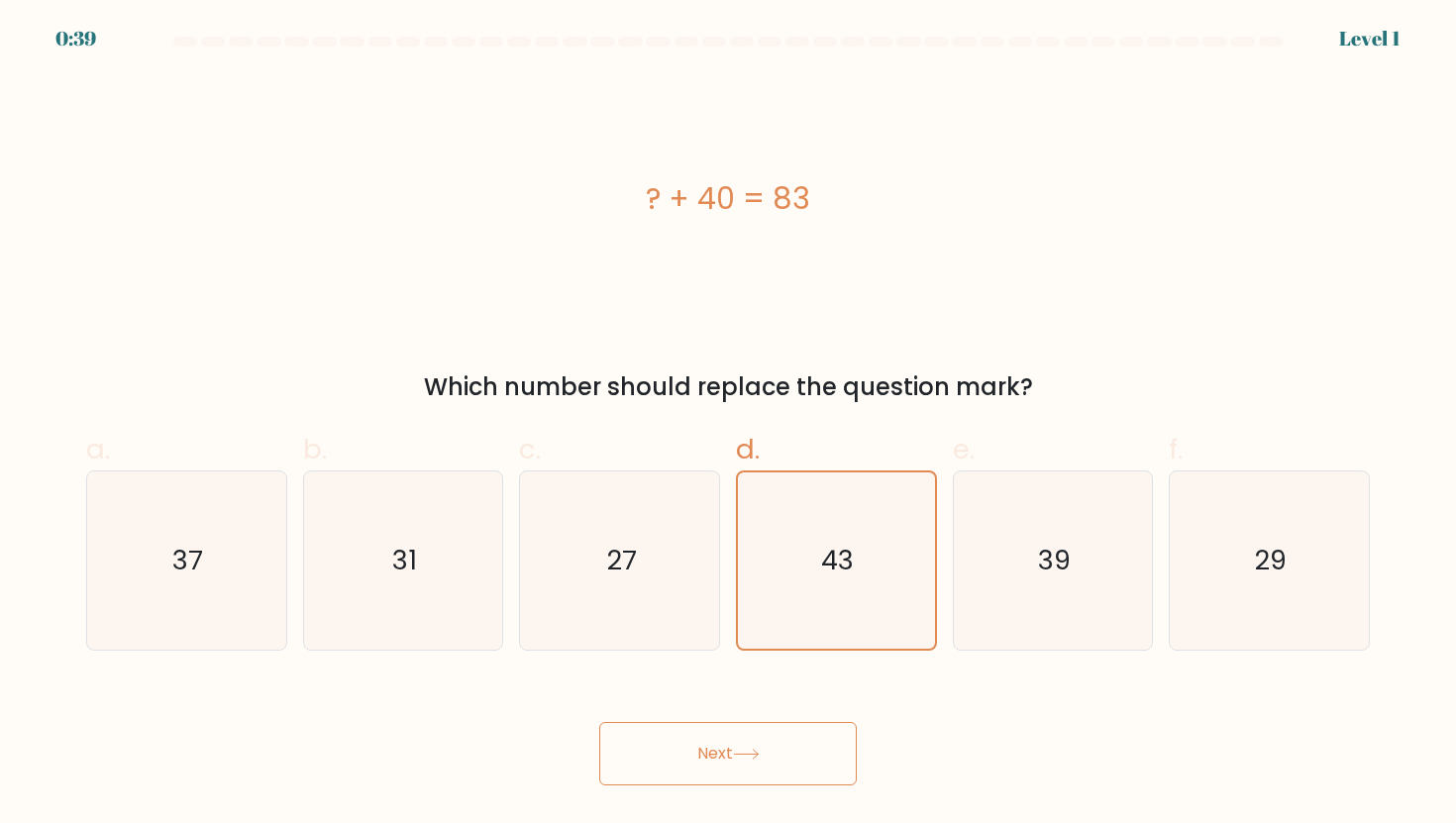 click on "Next" at bounding box center [728, 754] 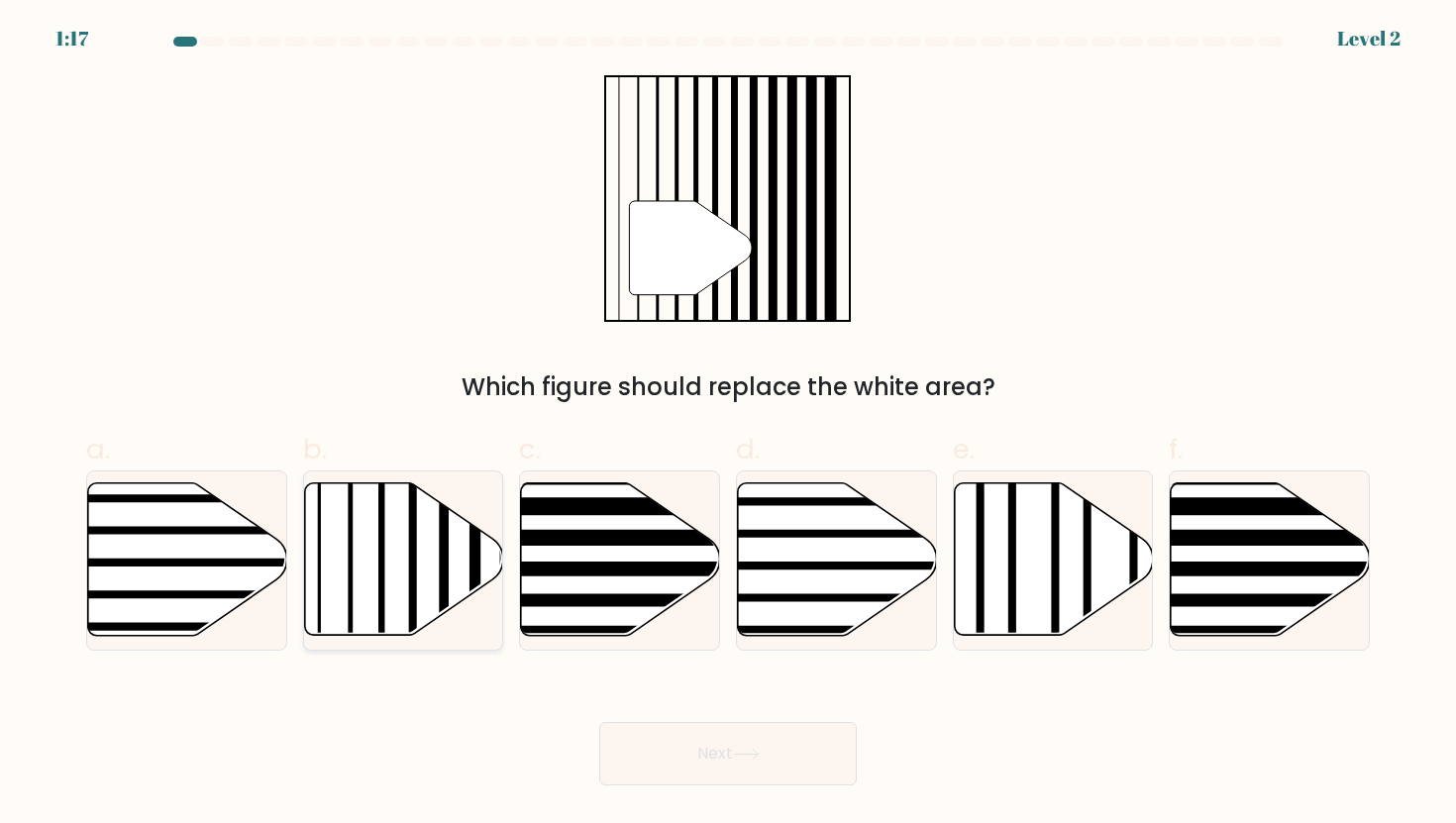 click at bounding box center (403, 560) 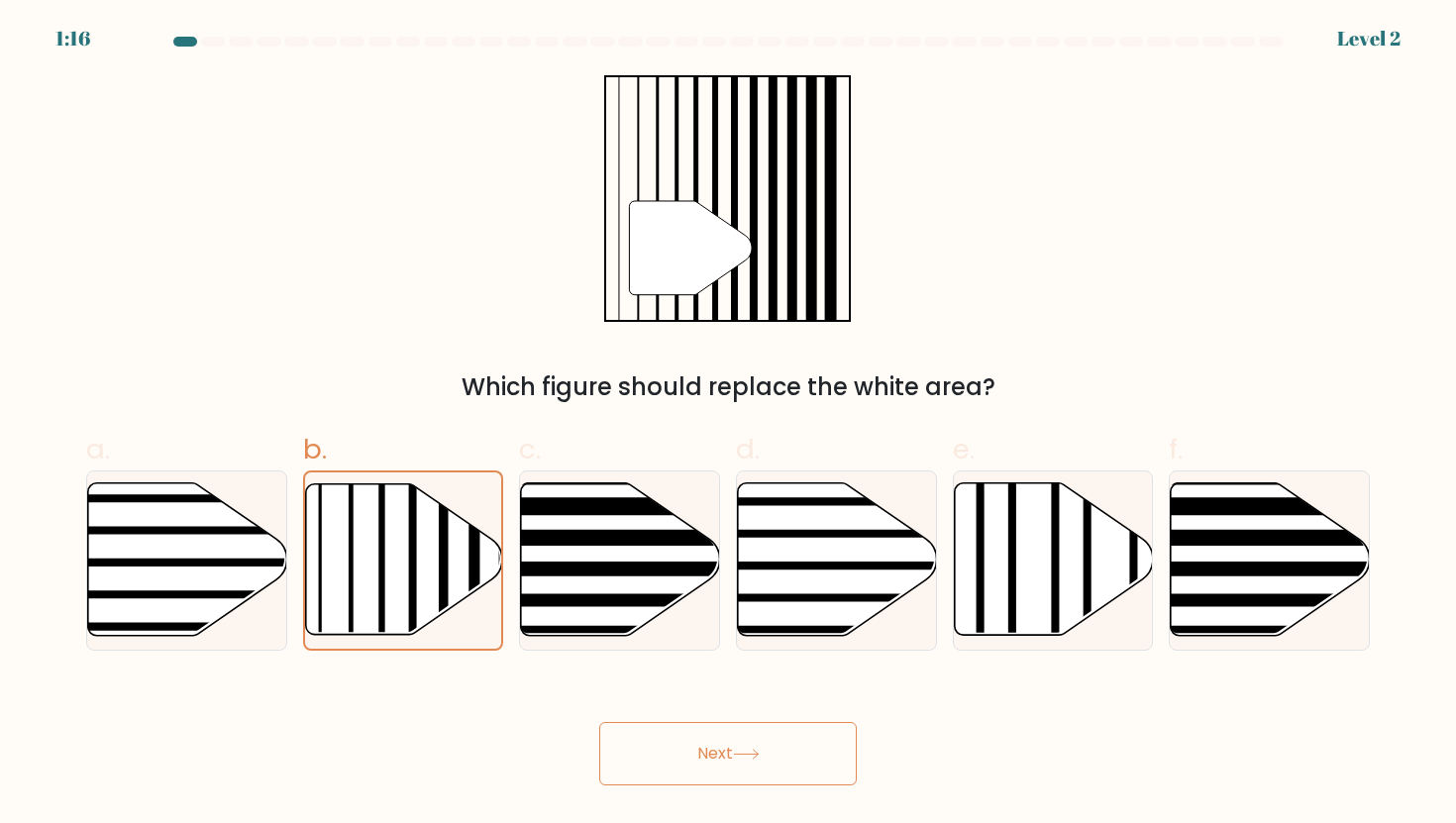 click on "Next" at bounding box center [728, 754] 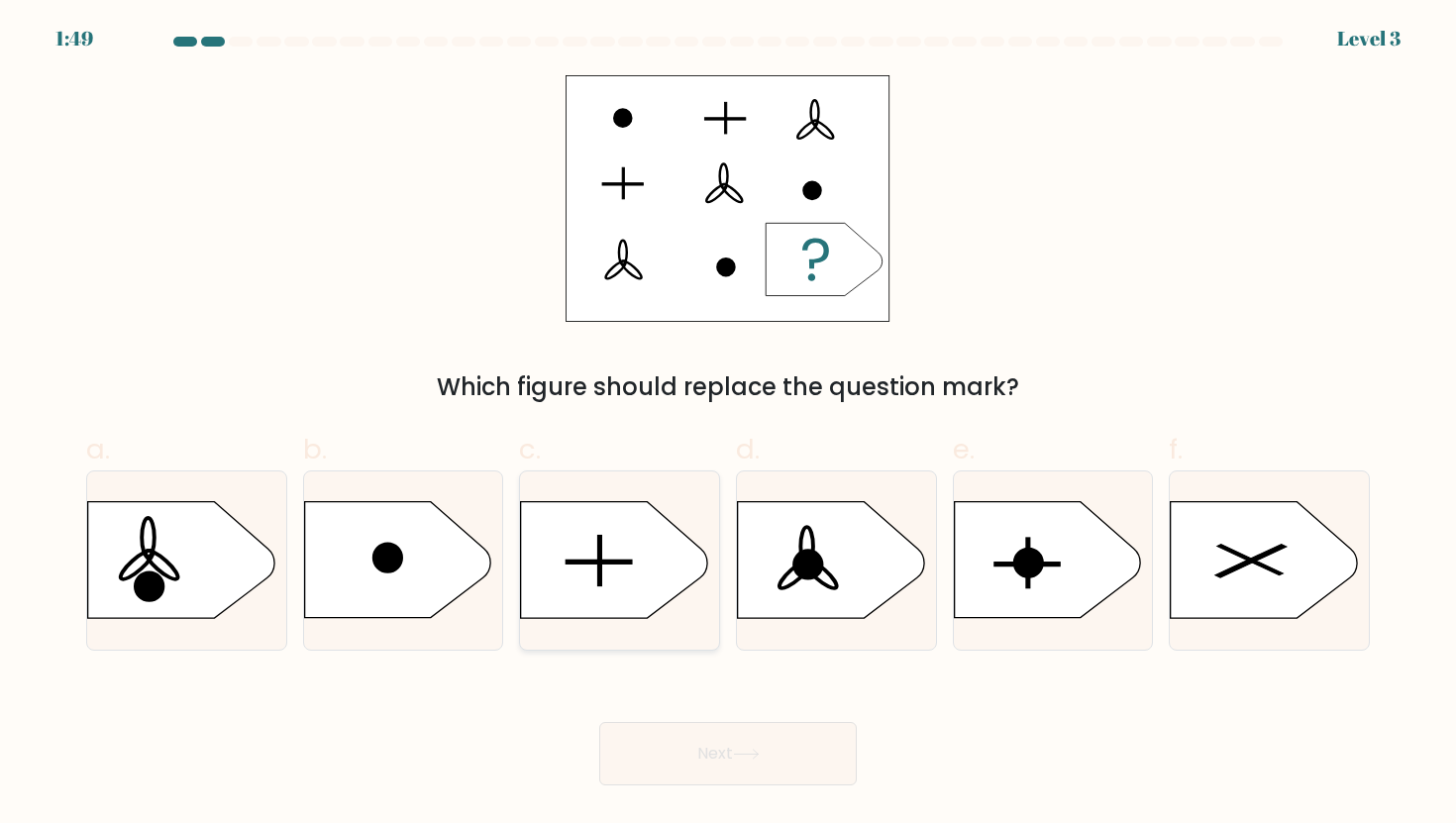 click at bounding box center [614, 560] 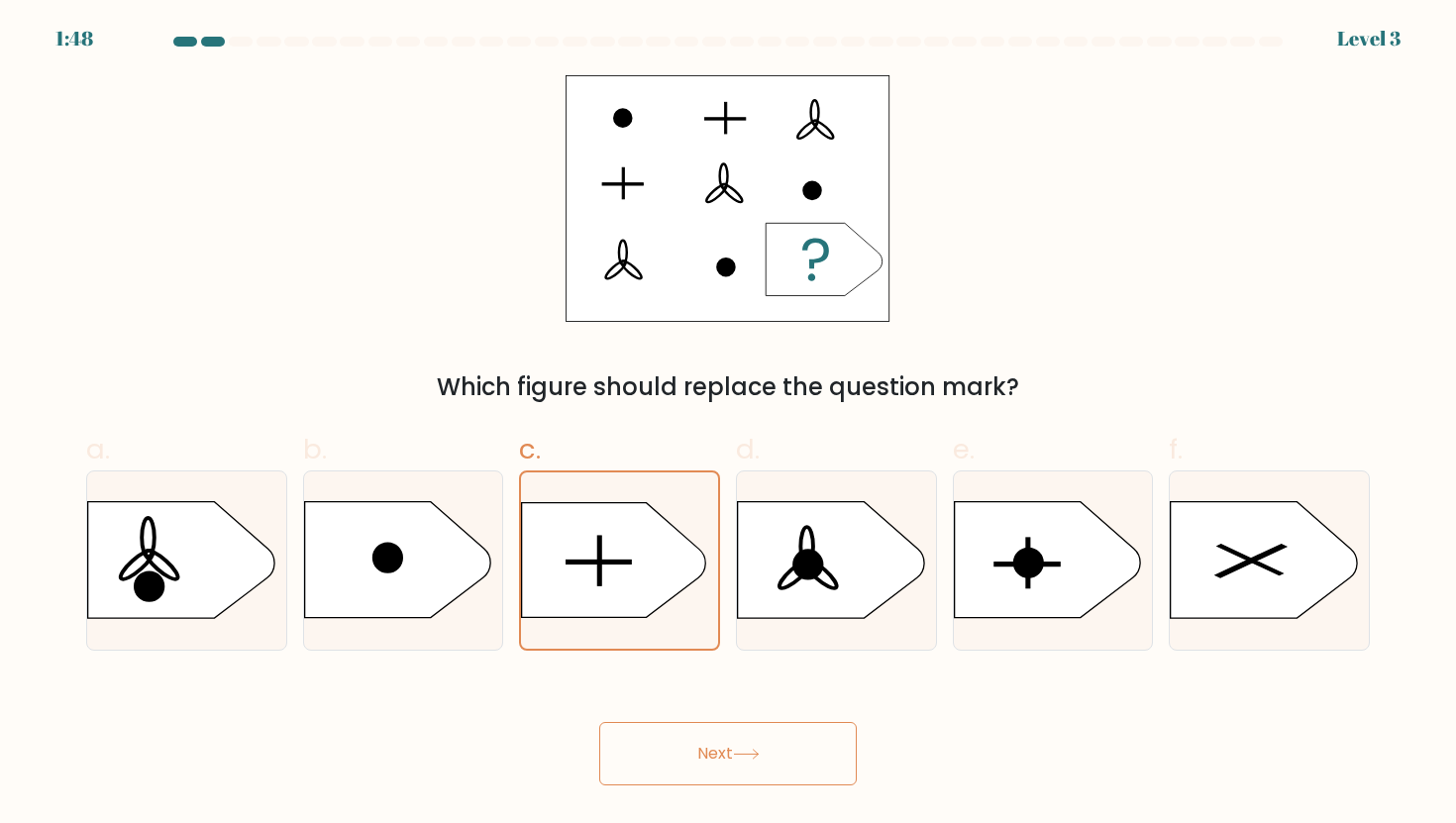 click on "Next" at bounding box center (728, 754) 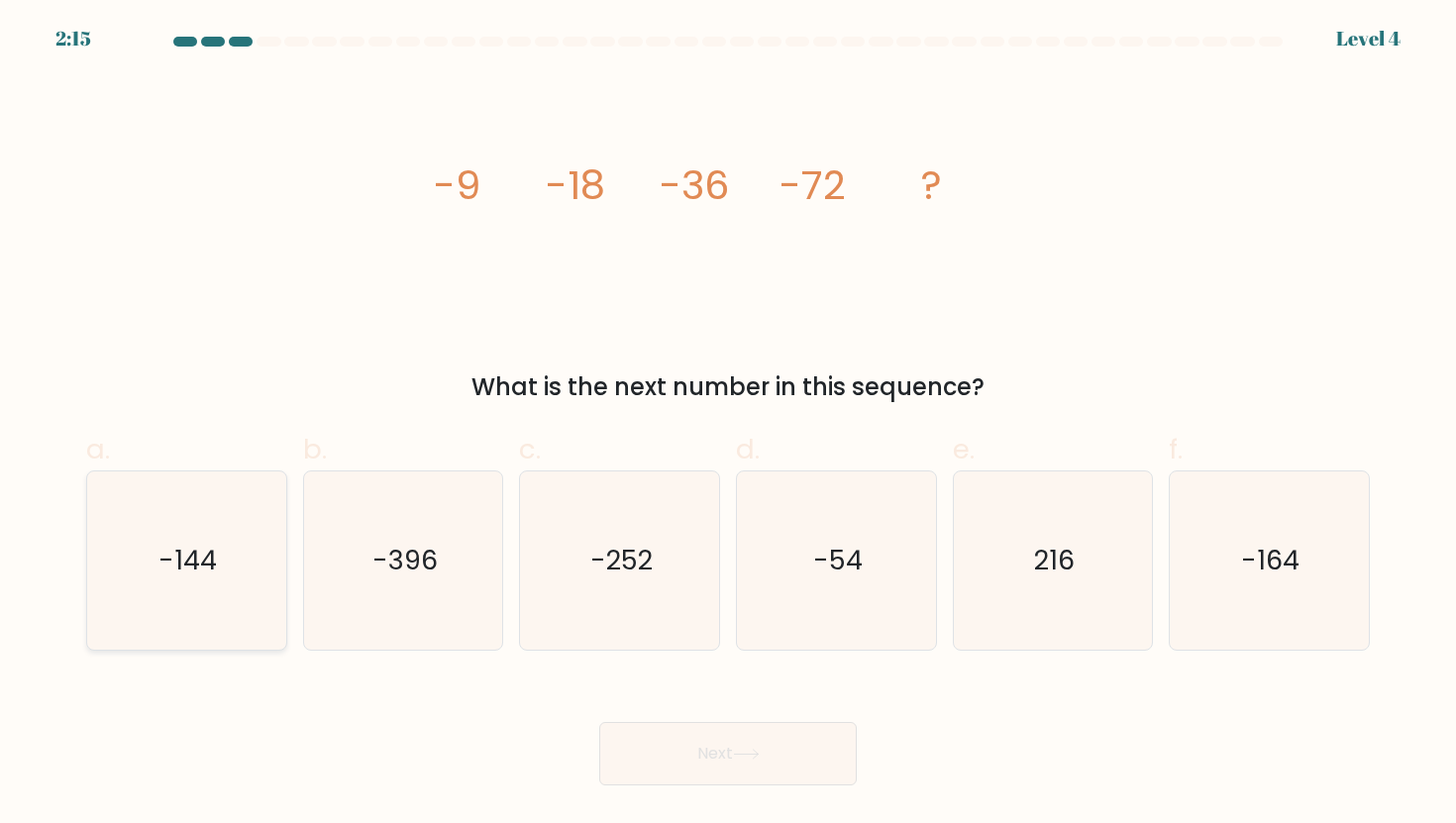 click on "-144" at bounding box center (186, 561) 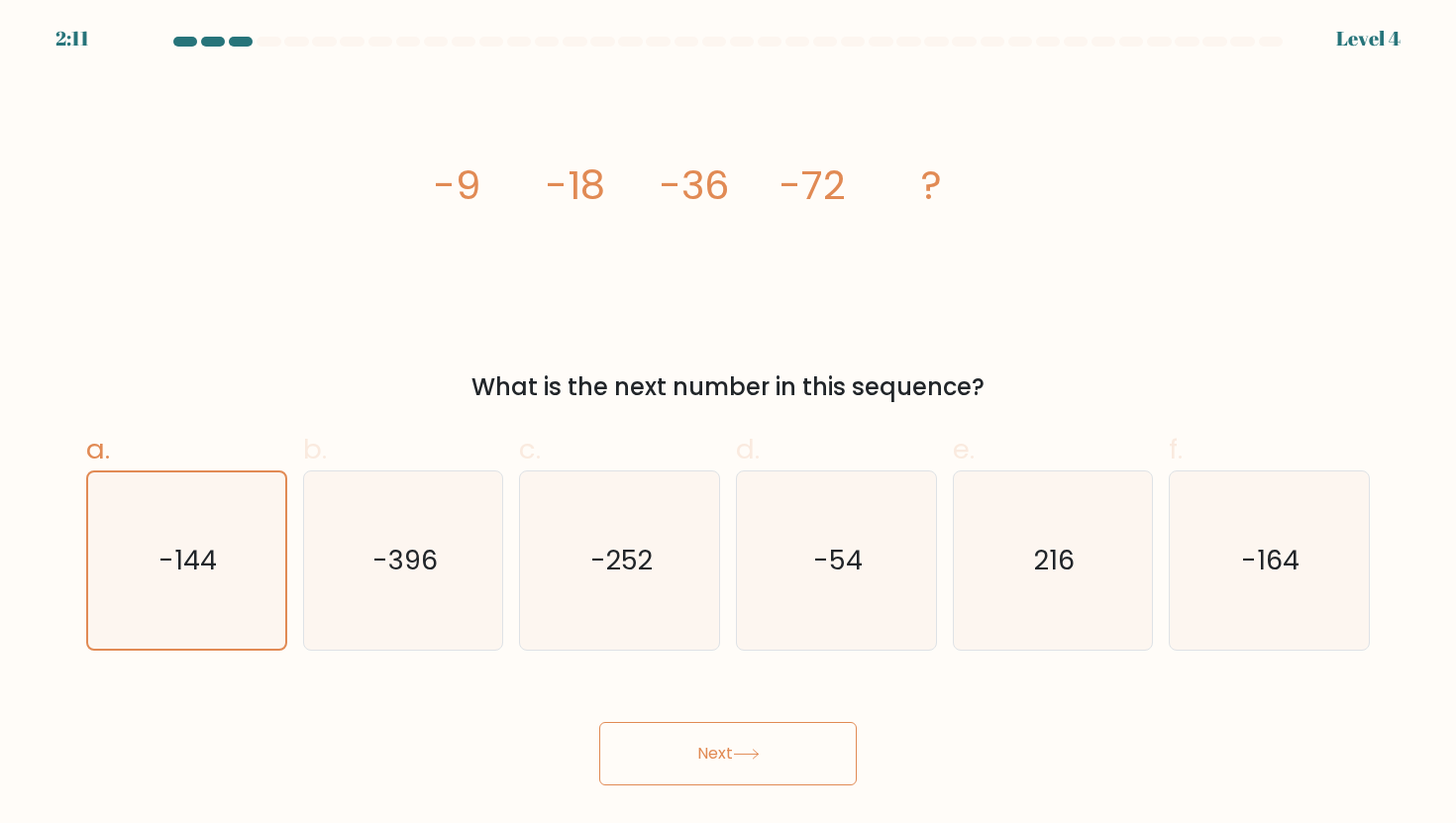 click on "Next" at bounding box center (728, 754) 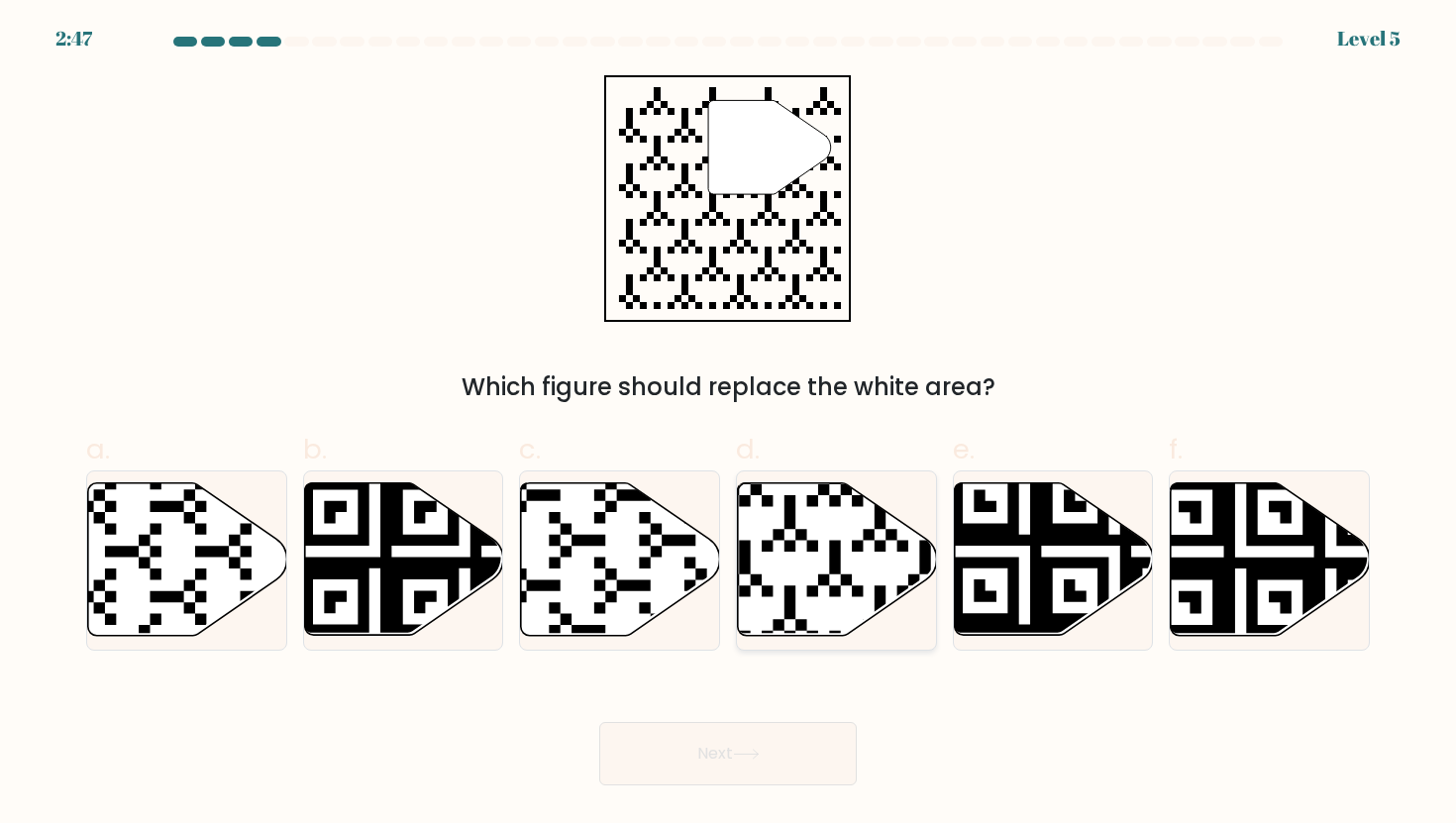 click at bounding box center (837, 560) 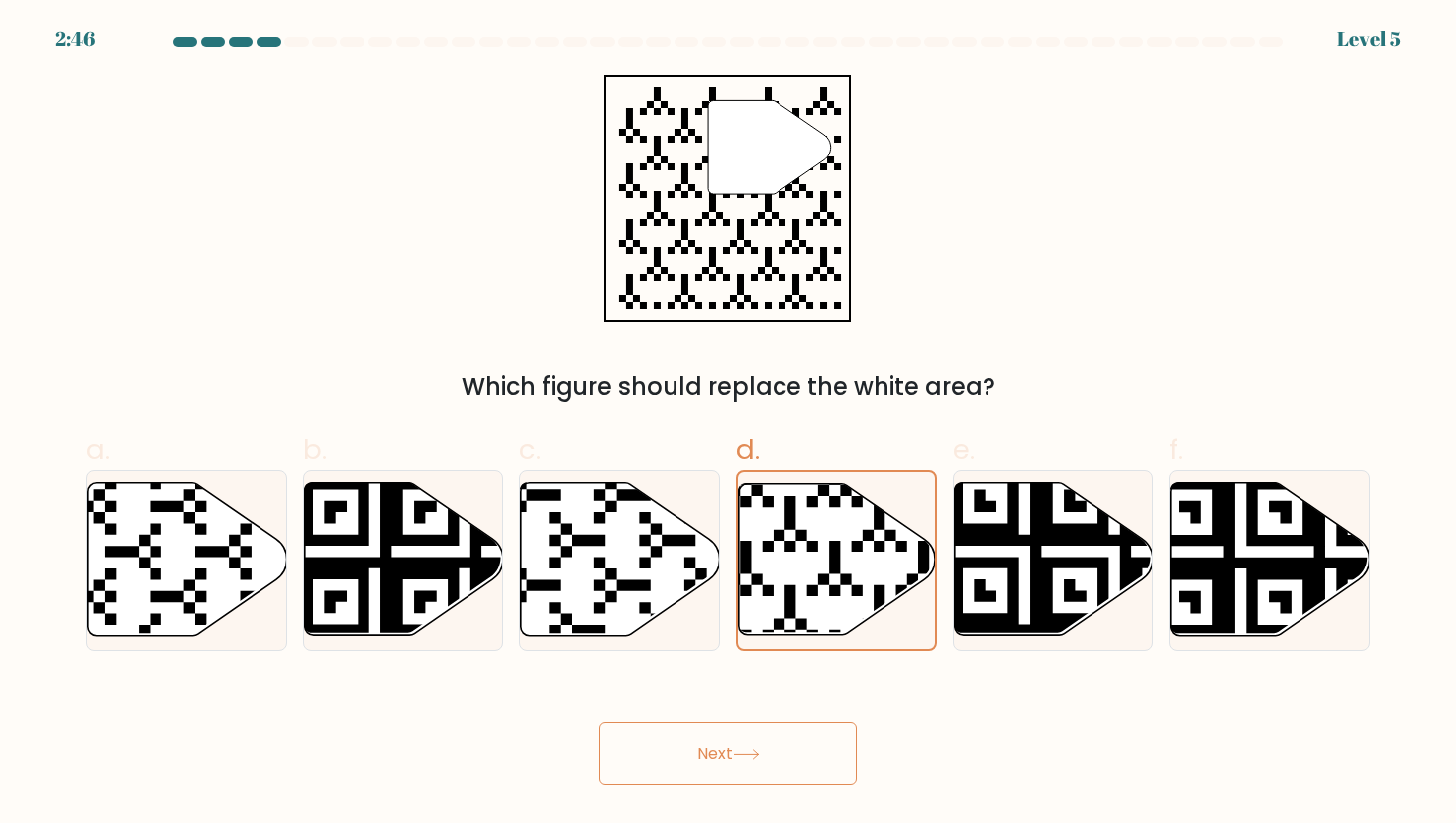 click on "Next" at bounding box center (728, 754) 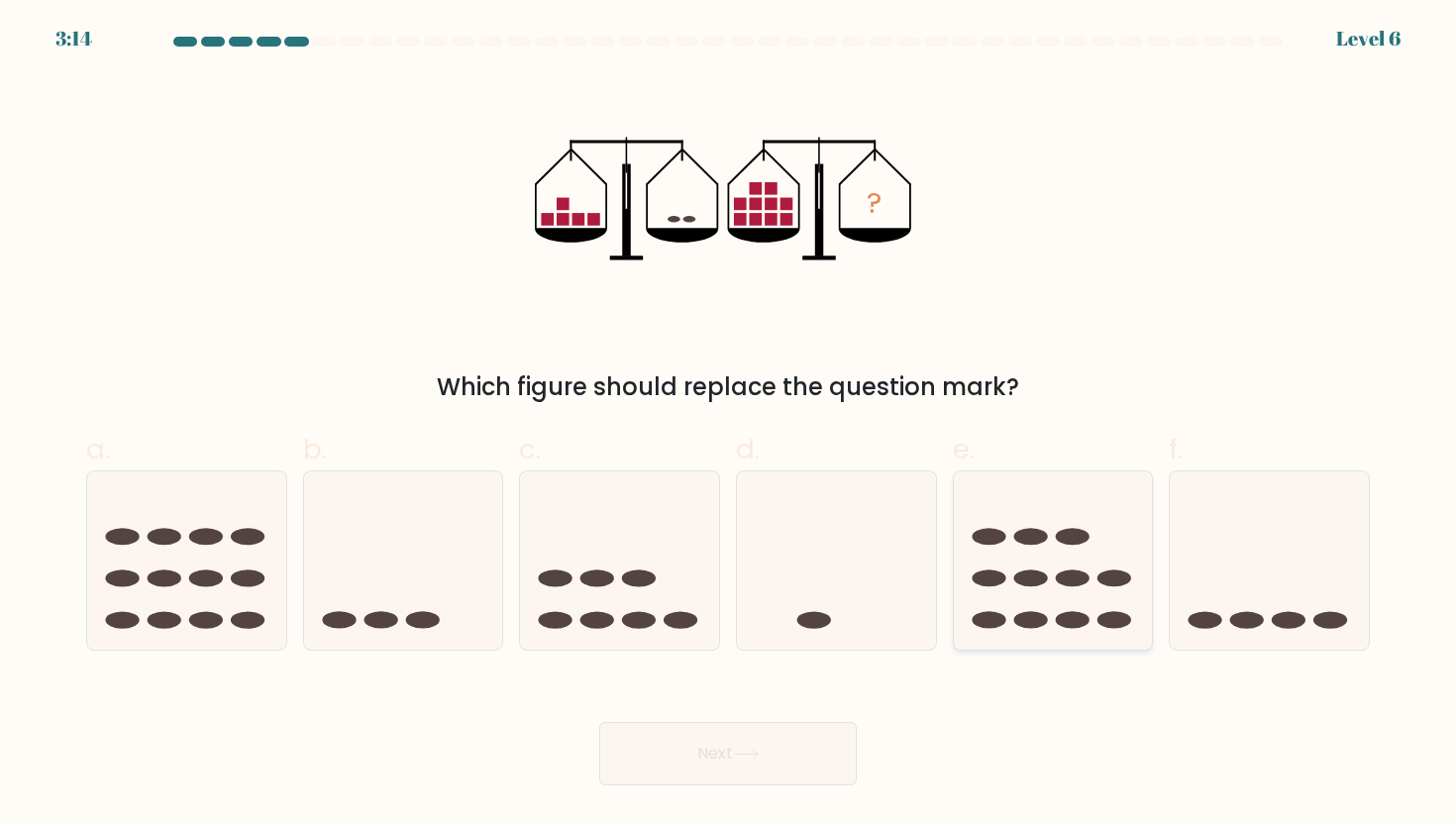click at bounding box center (1030, 619) 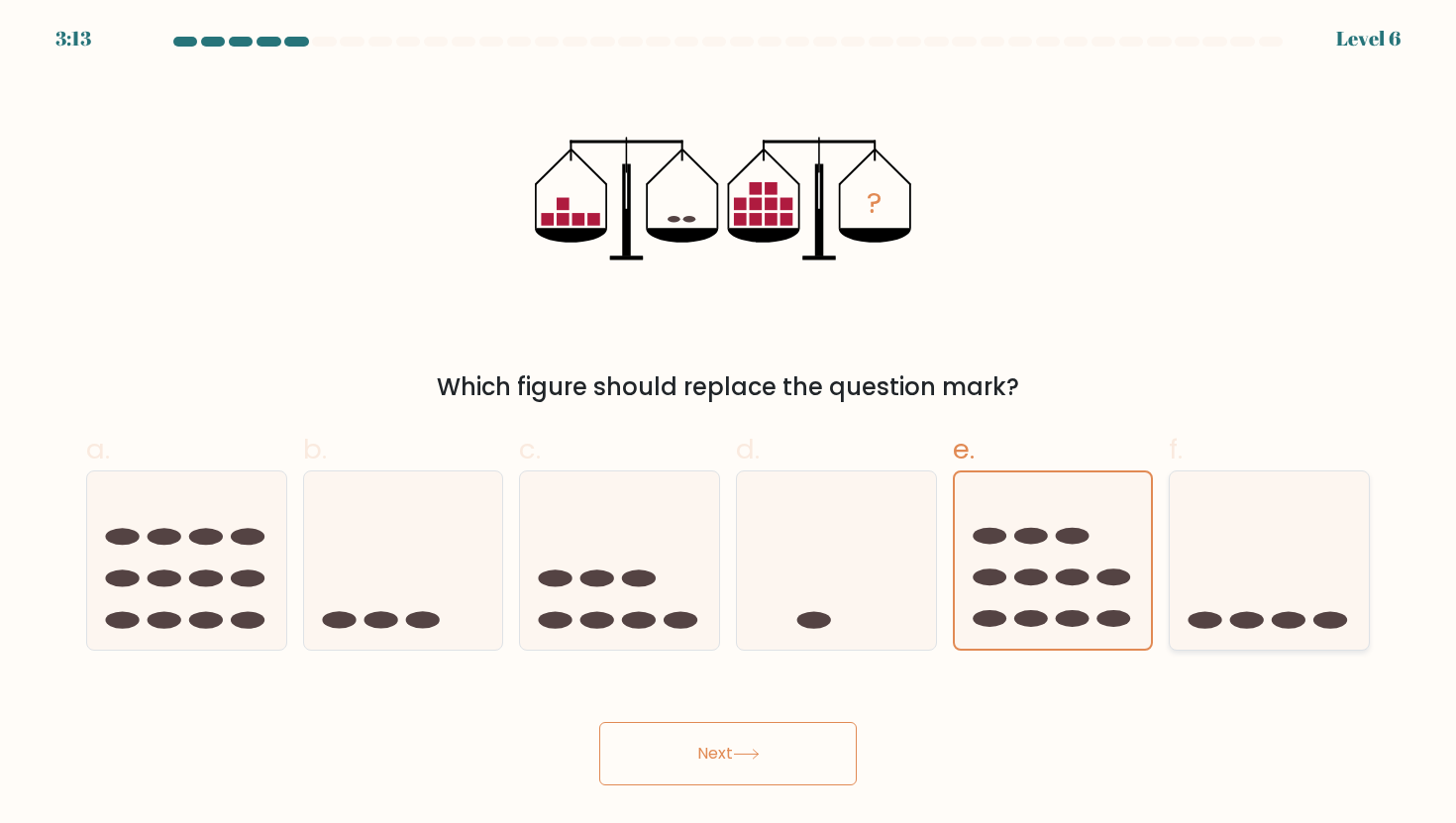 click at bounding box center (1269, 561) 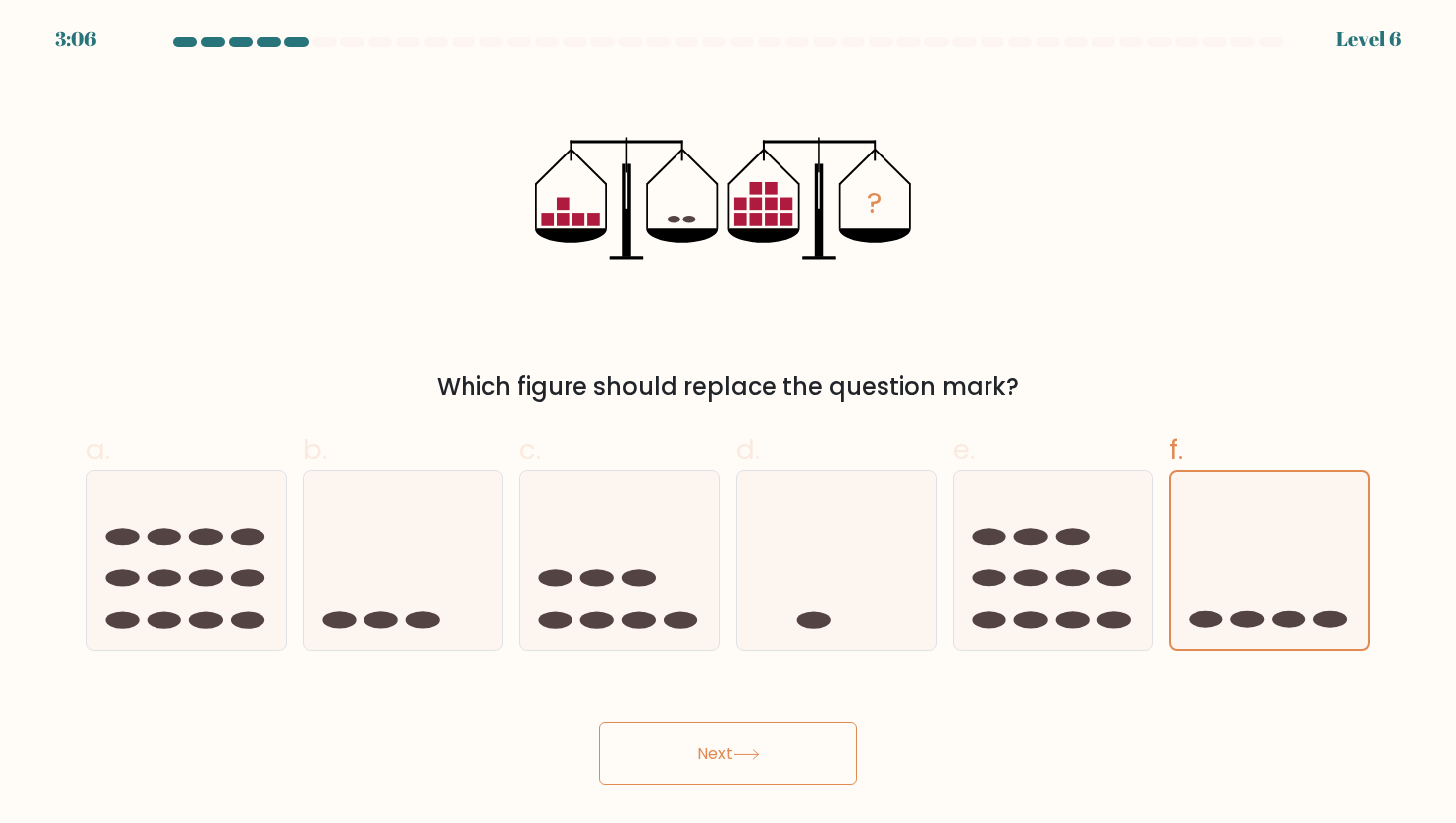 click on "Next" at bounding box center [728, 754] 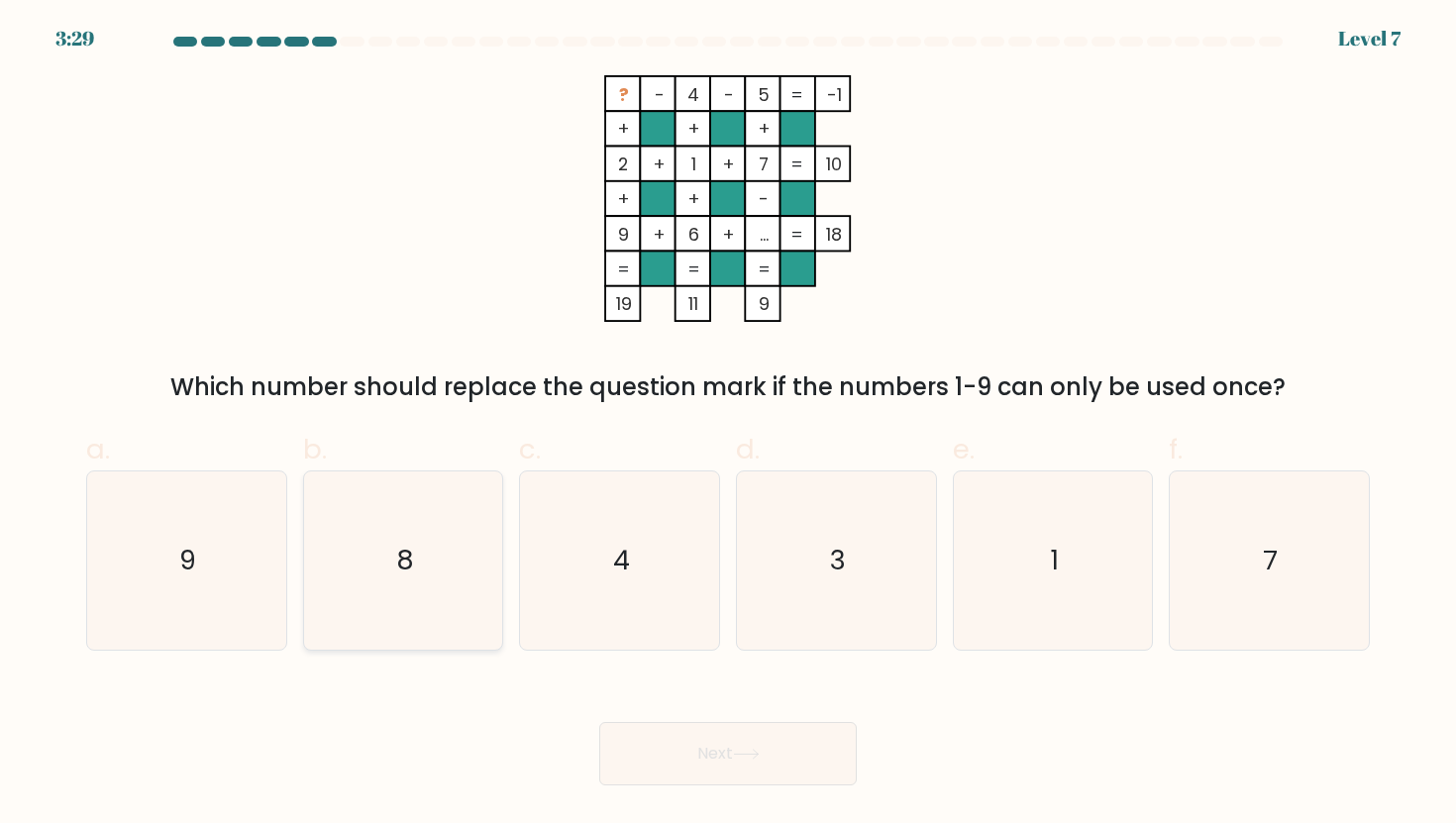 click on "8" at bounding box center [405, 560] 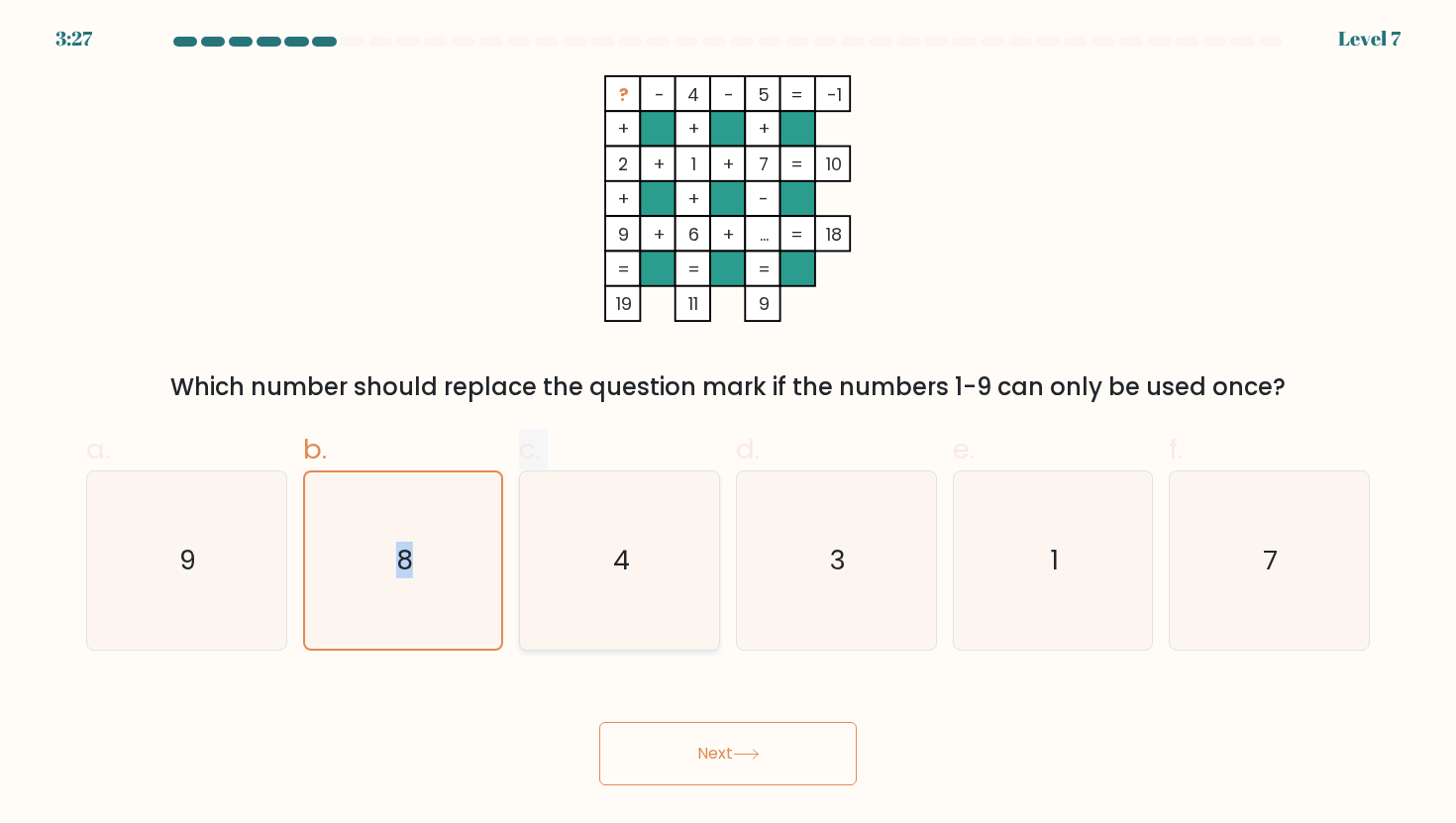 drag, startPoint x: 396, startPoint y: 552, endPoint x: 568, endPoint y: 552, distance: 172 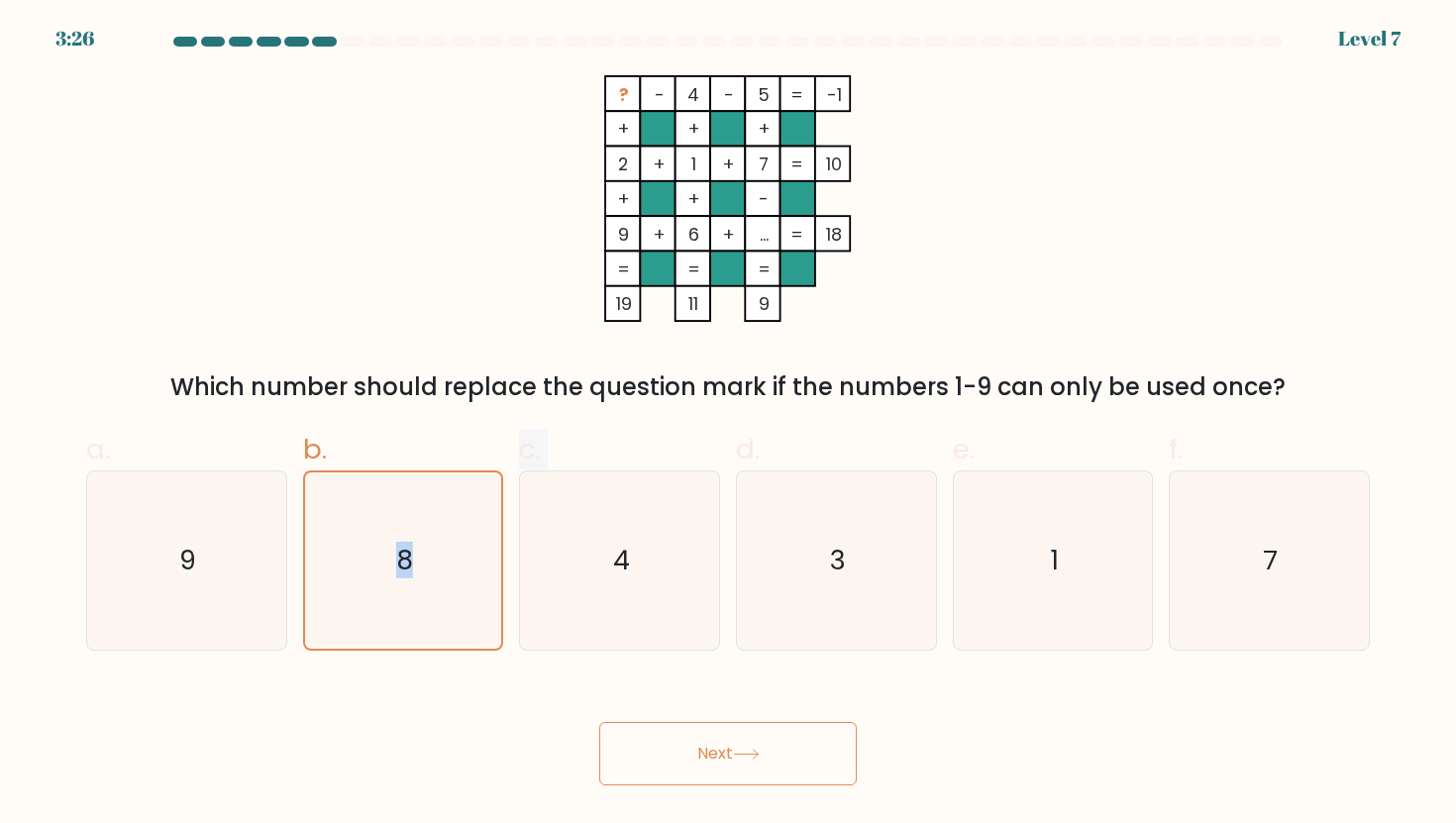 click on "Next" at bounding box center [728, 754] 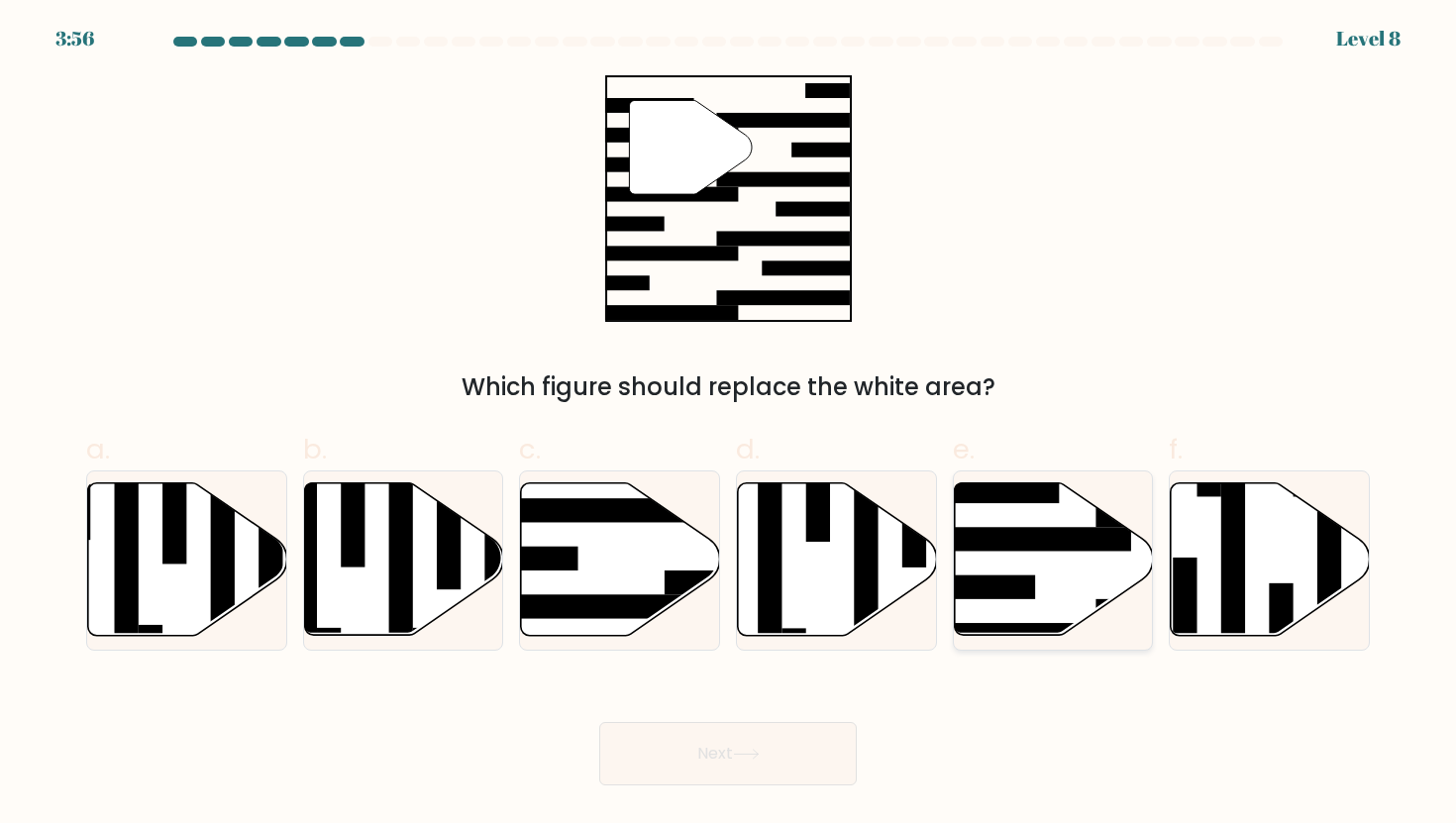 click at bounding box center [975, 587] 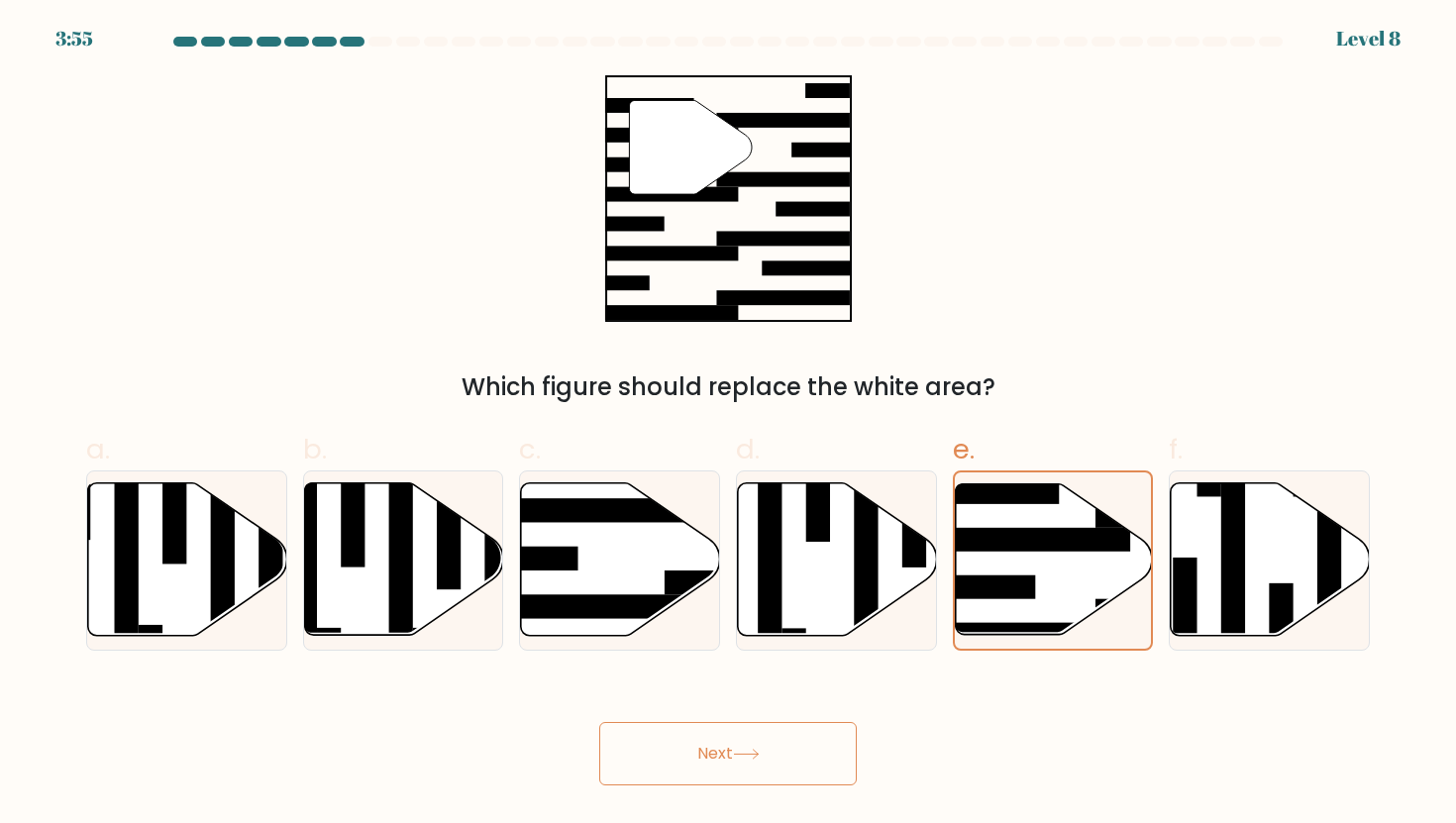click on "Next" at bounding box center (728, 754) 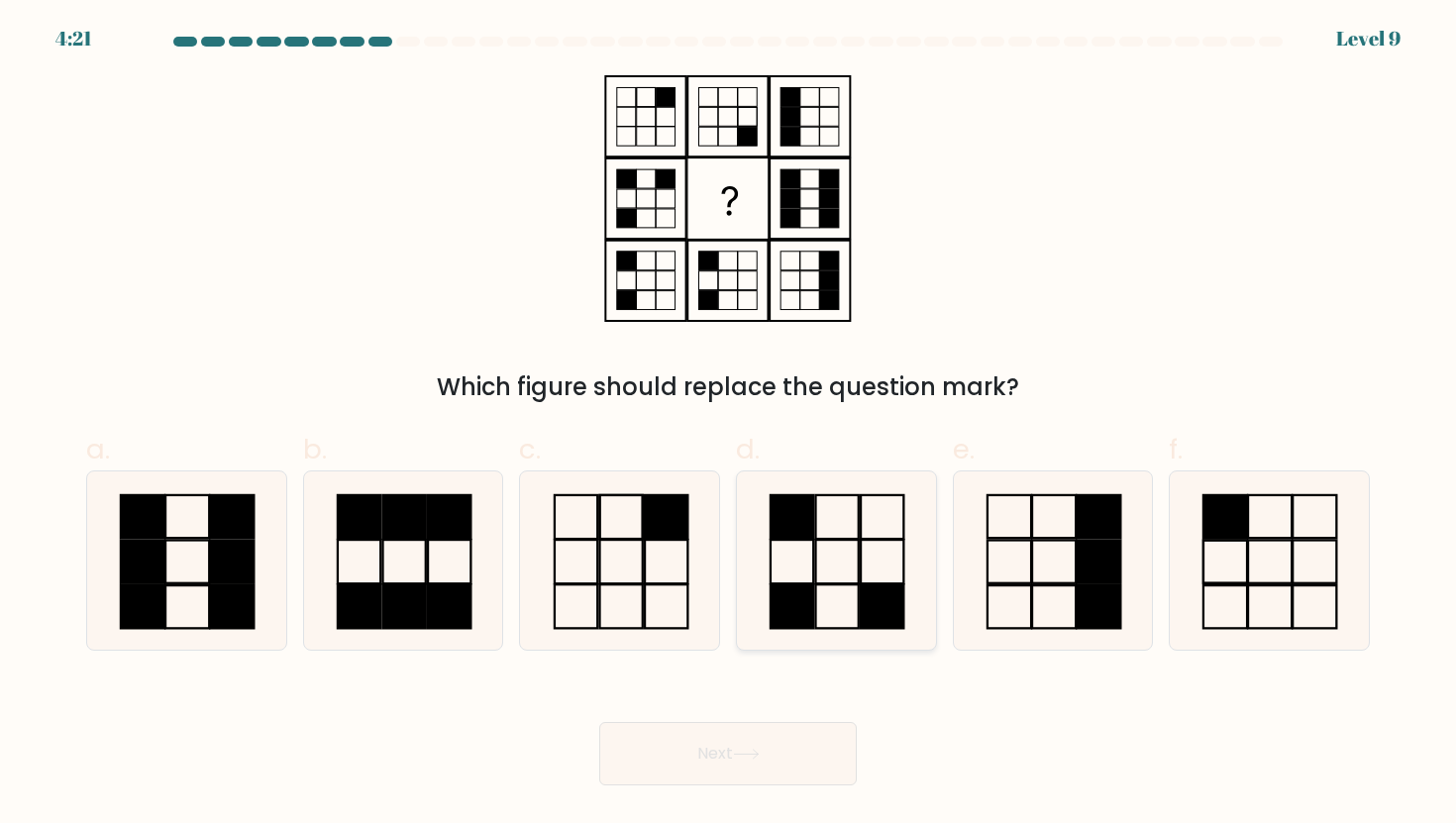 click at bounding box center (791, 606) 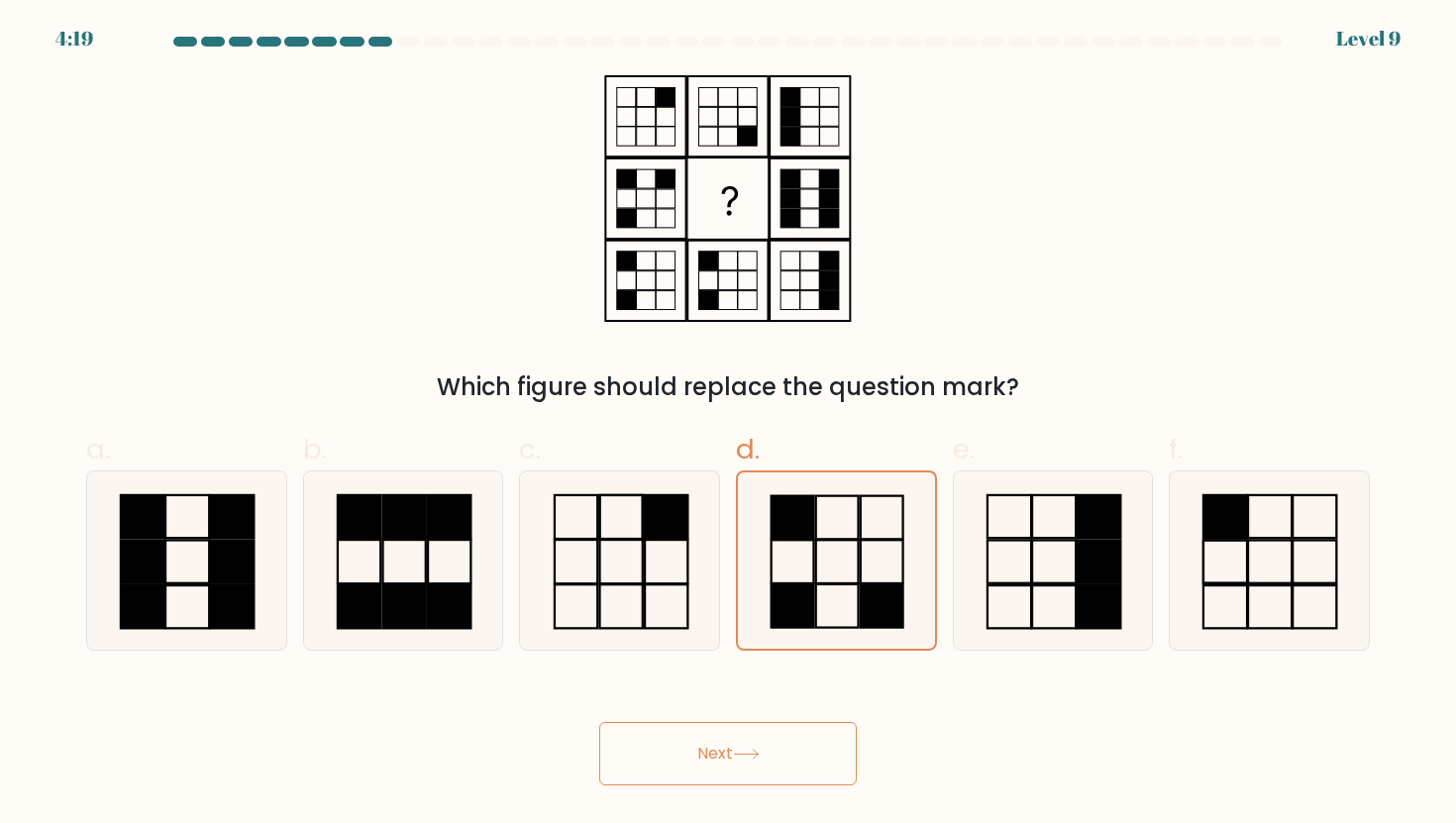 click at bounding box center [746, 754] 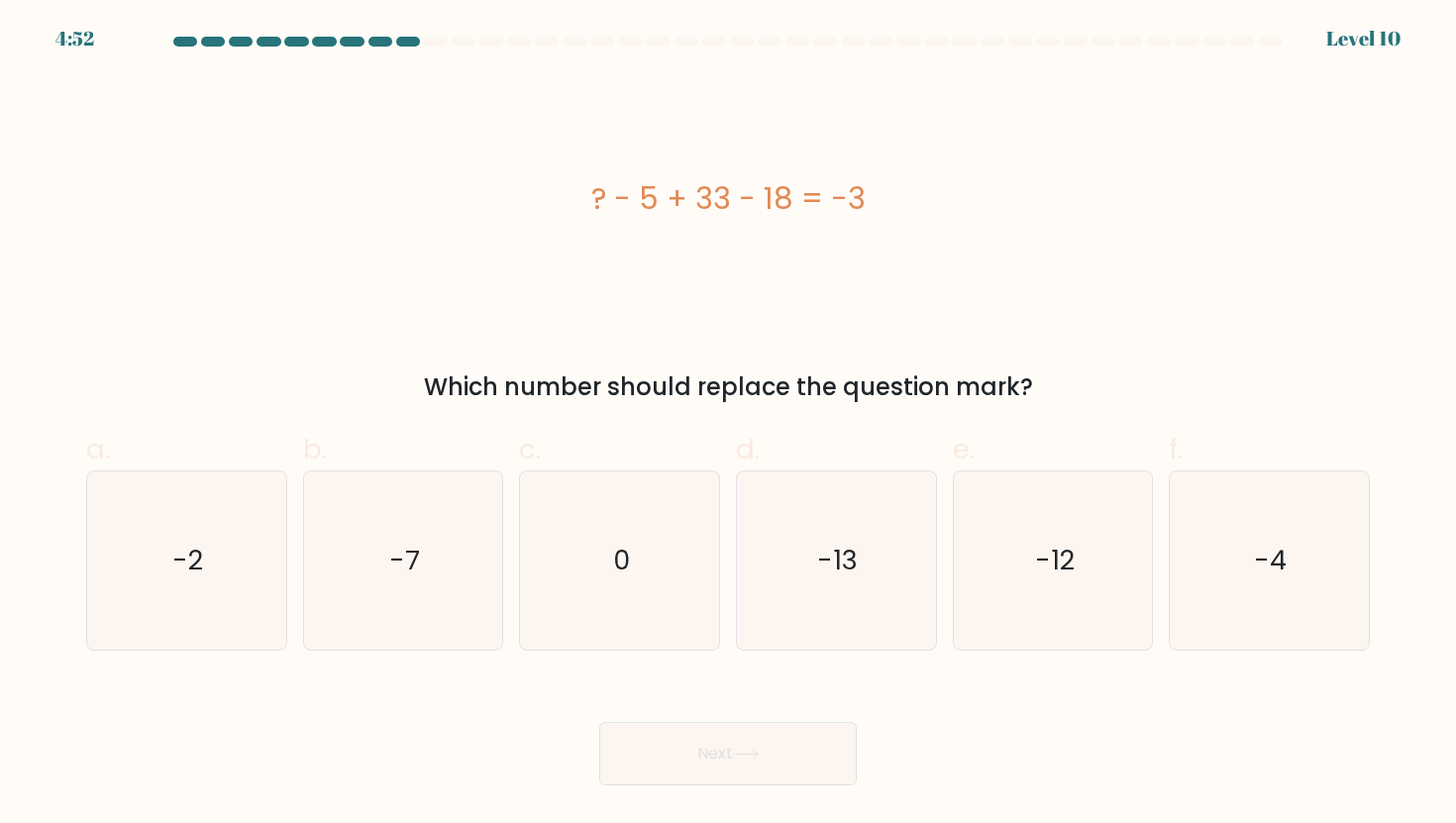click on "a. 0" at bounding box center [728, 411] 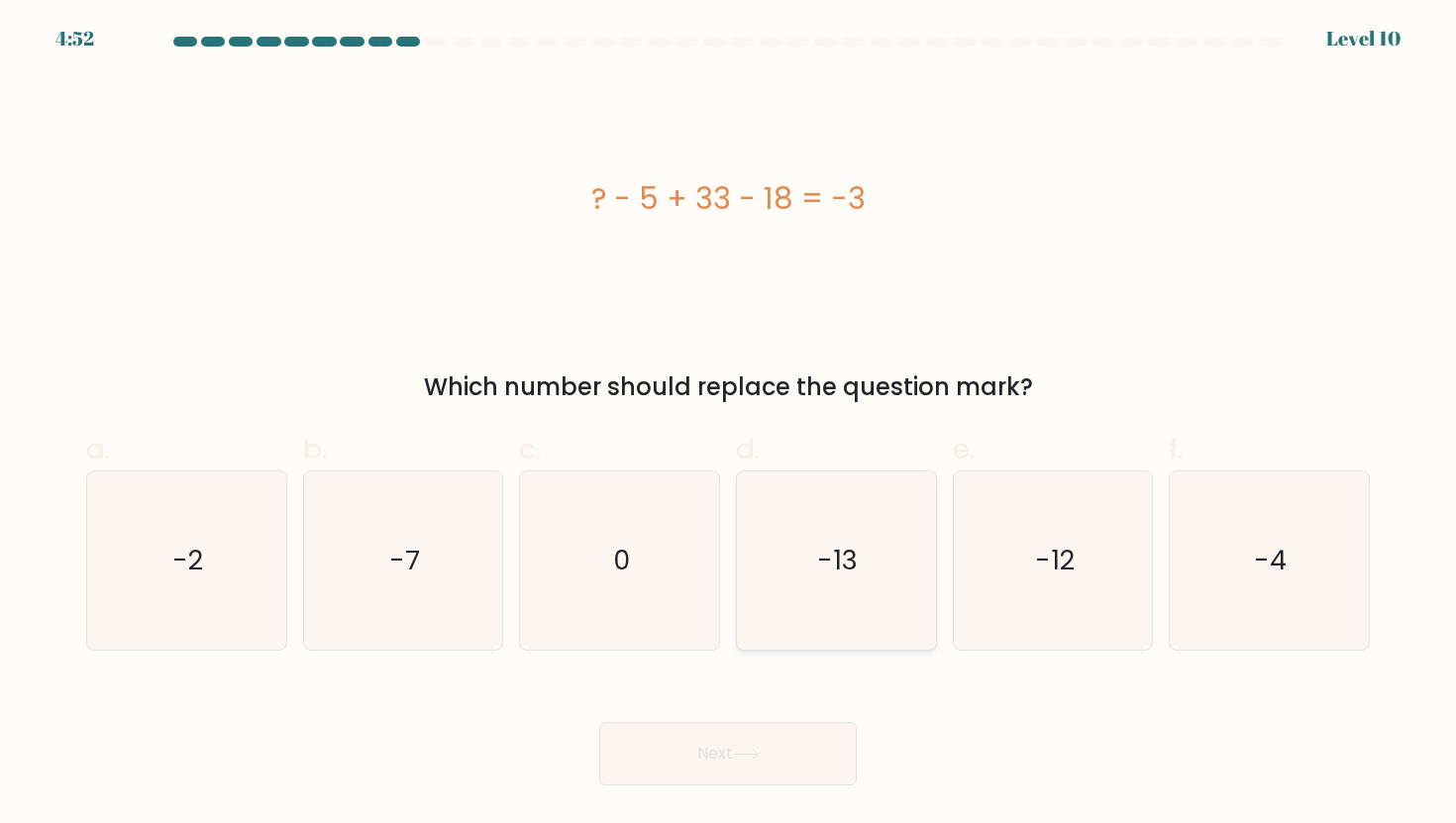 click on "-13" at bounding box center (836, 561) 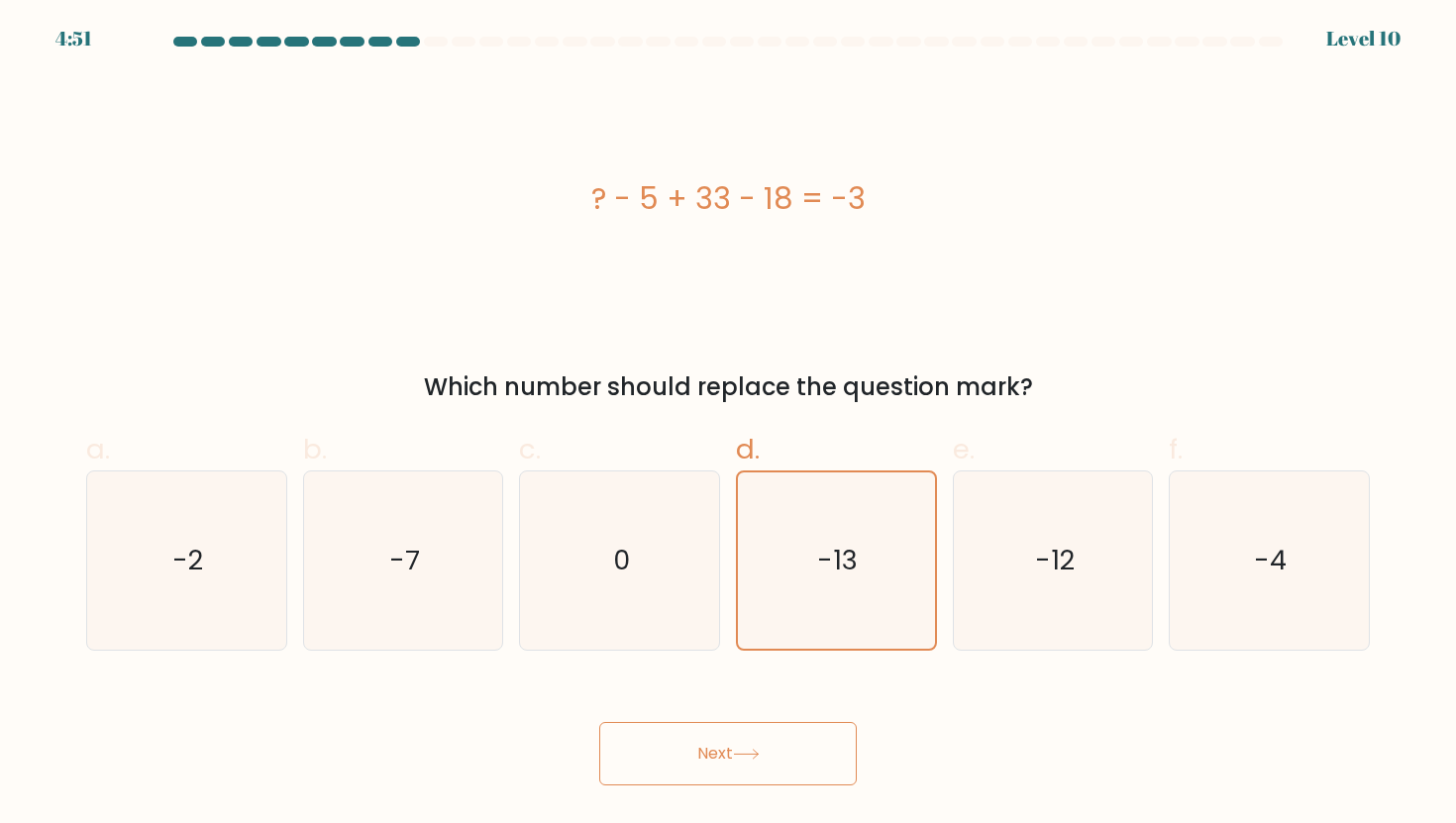 click on "Next" at bounding box center [728, 754] 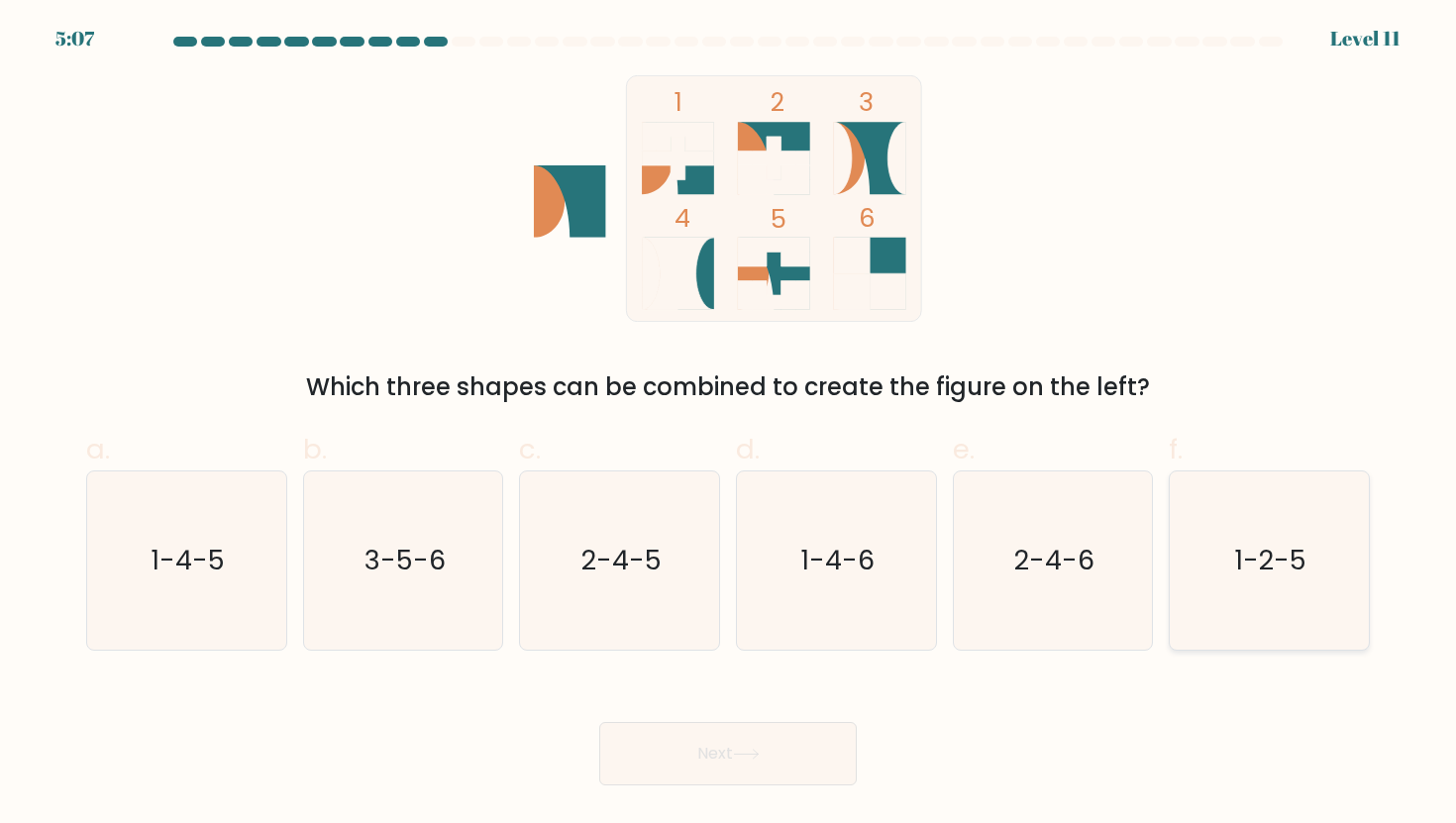 click on "1-2-5" at bounding box center [1269, 561] 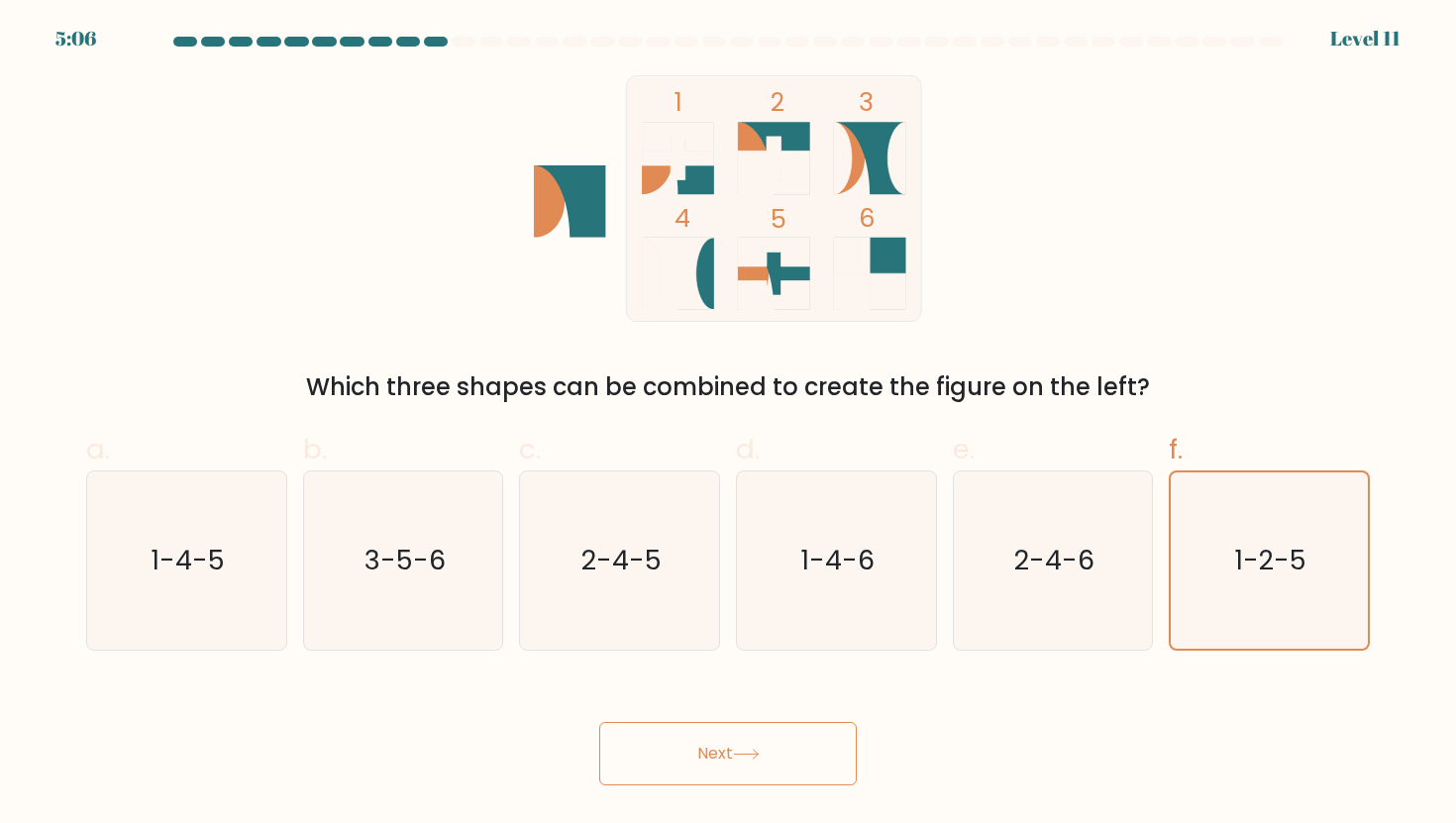 click on "Next" at bounding box center [728, 754] 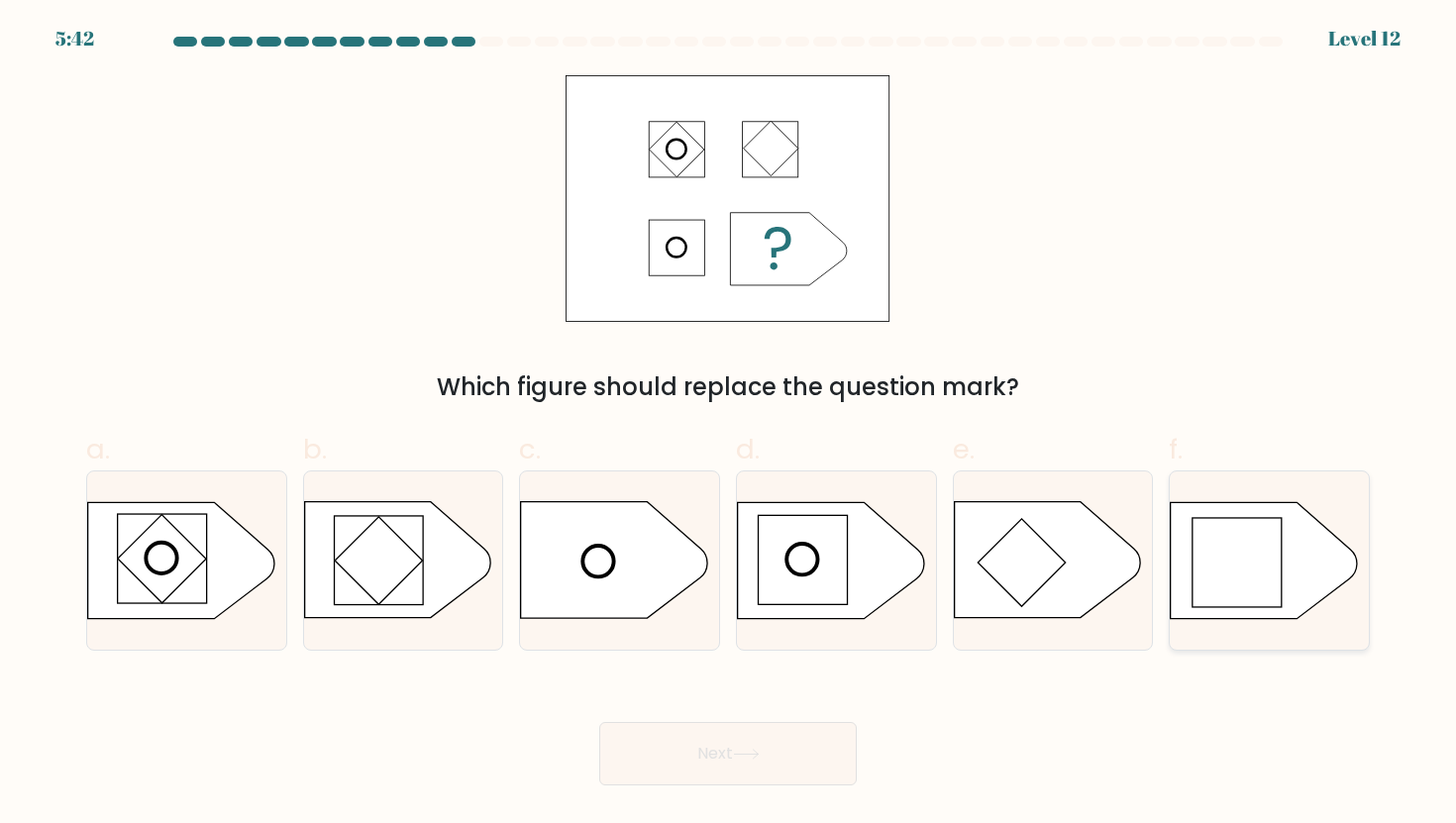 click at bounding box center [1237, 563] 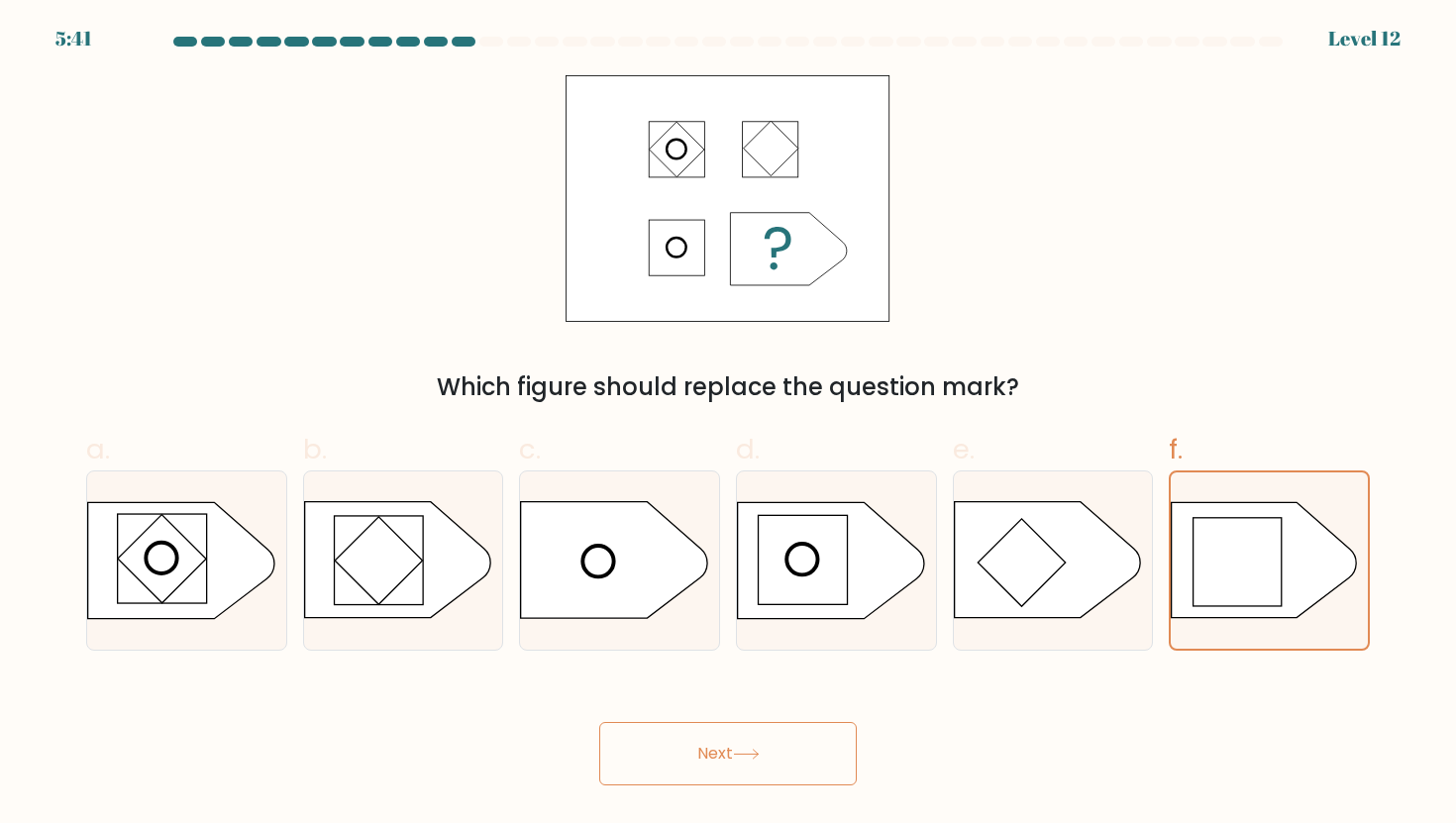 click at bounding box center [746, 754] 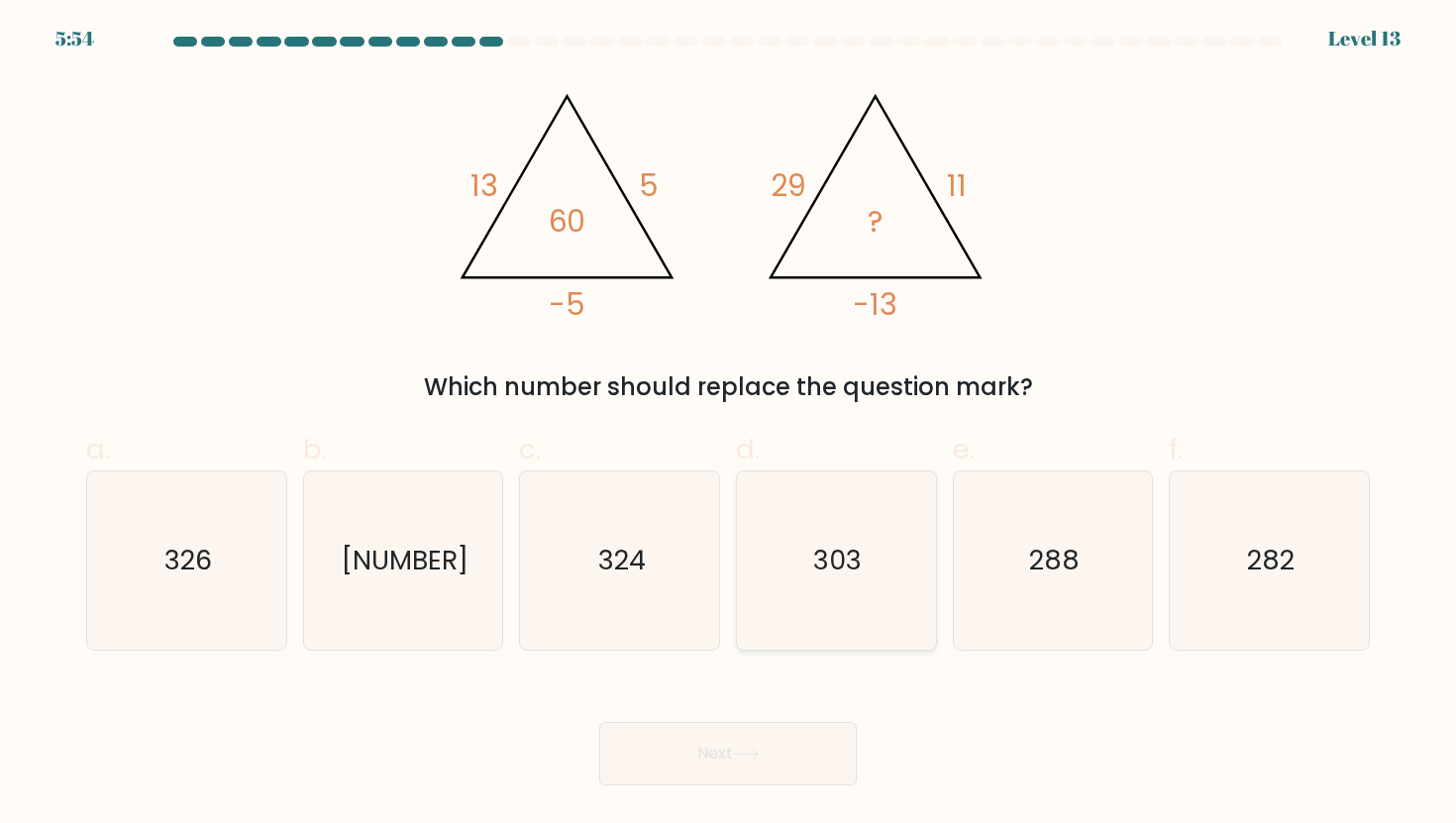 click on "303" at bounding box center (836, 561) 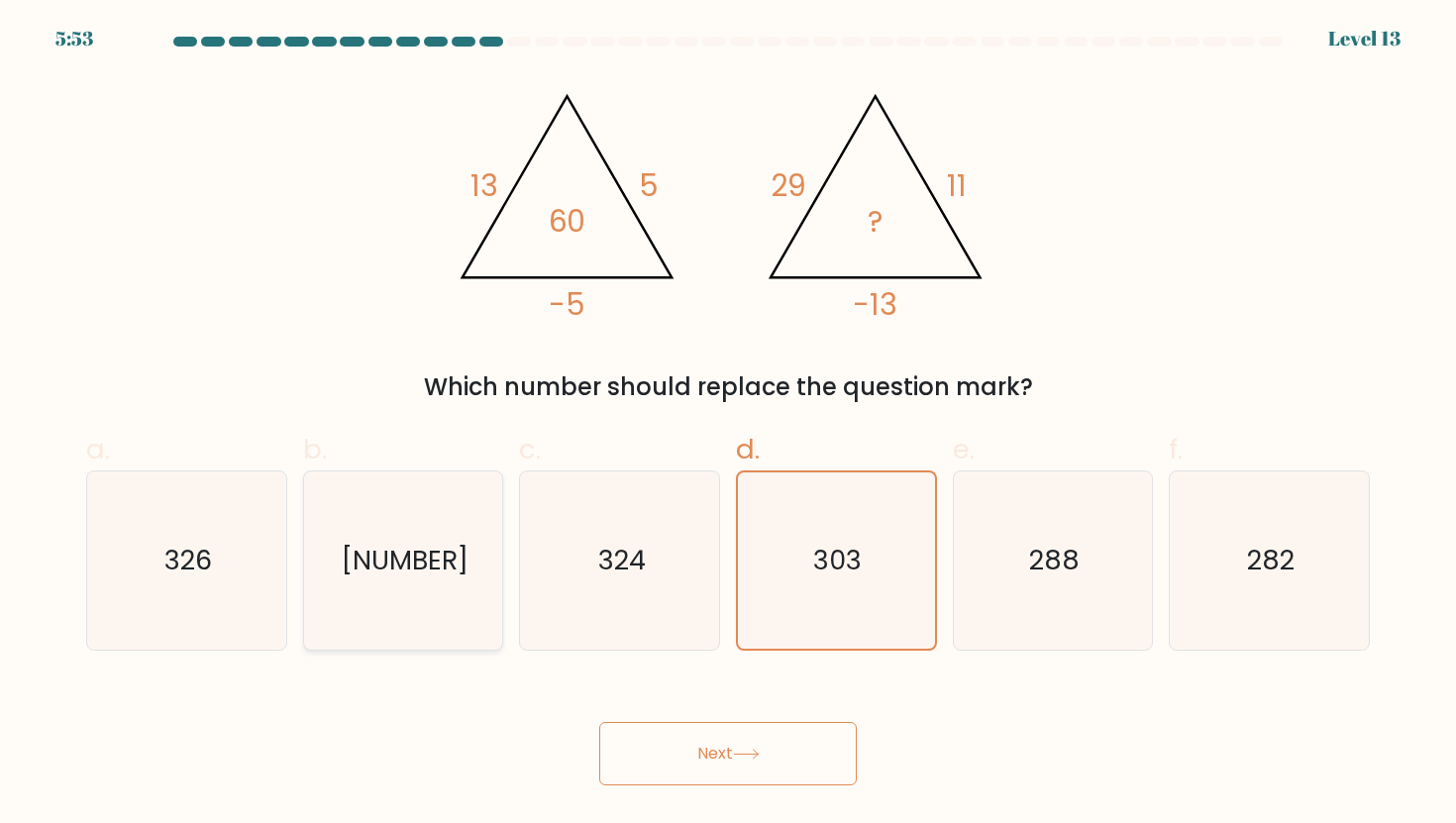 click on "[NUMBER]" at bounding box center [403, 561] 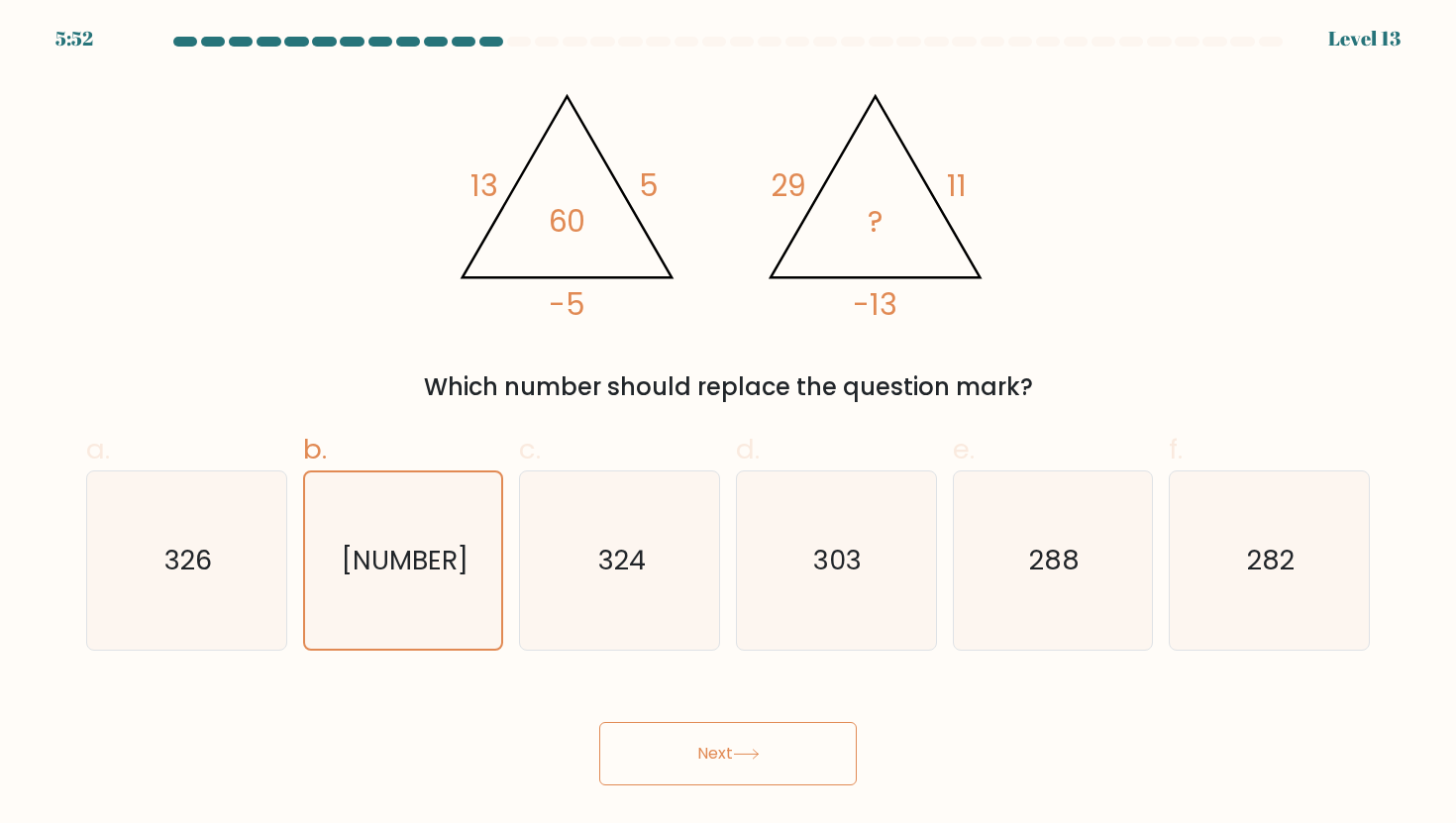 click on "Next" at bounding box center [728, 754] 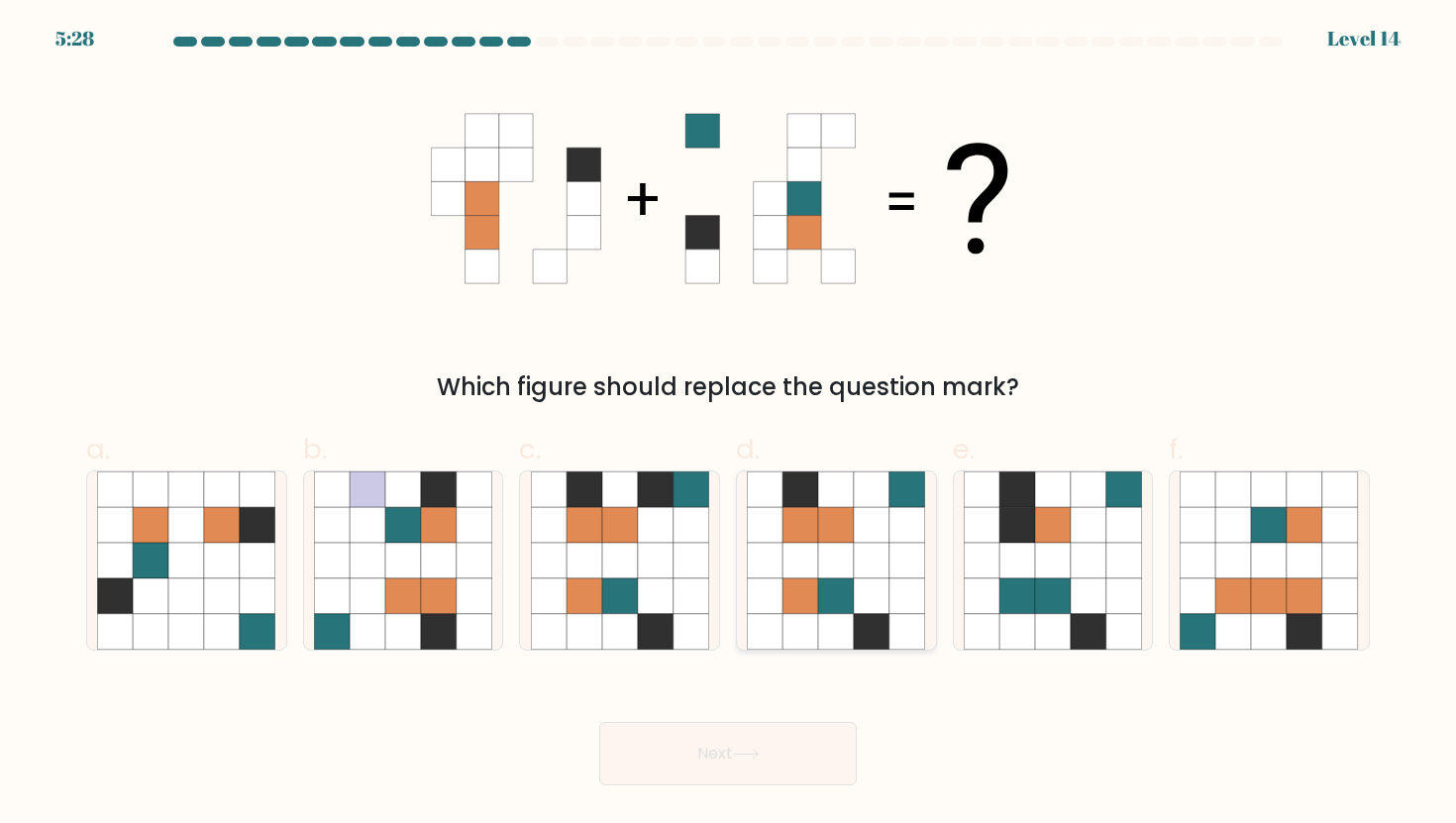 click at bounding box center [800, 596] 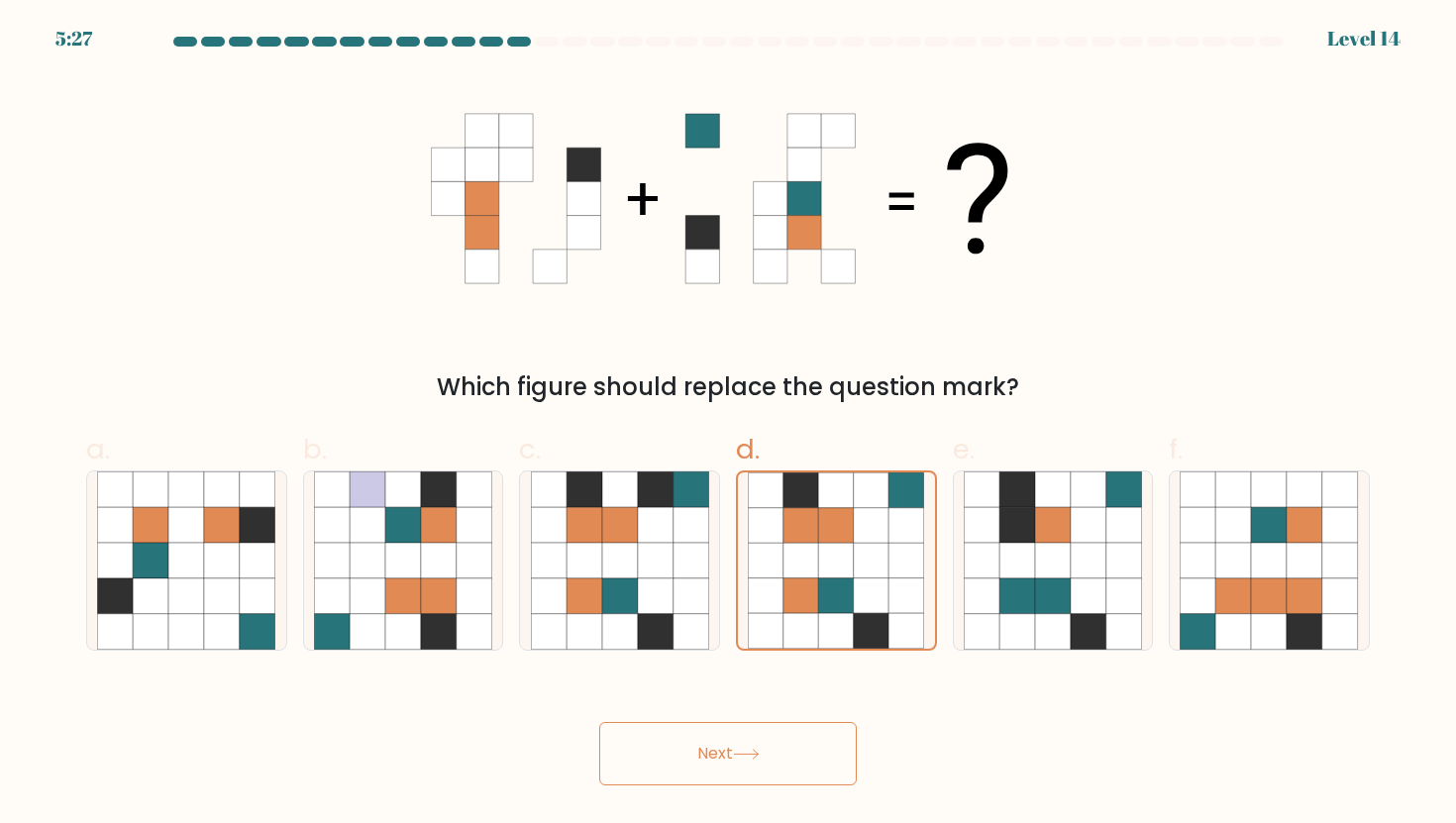 click on "Next" at bounding box center (728, 754) 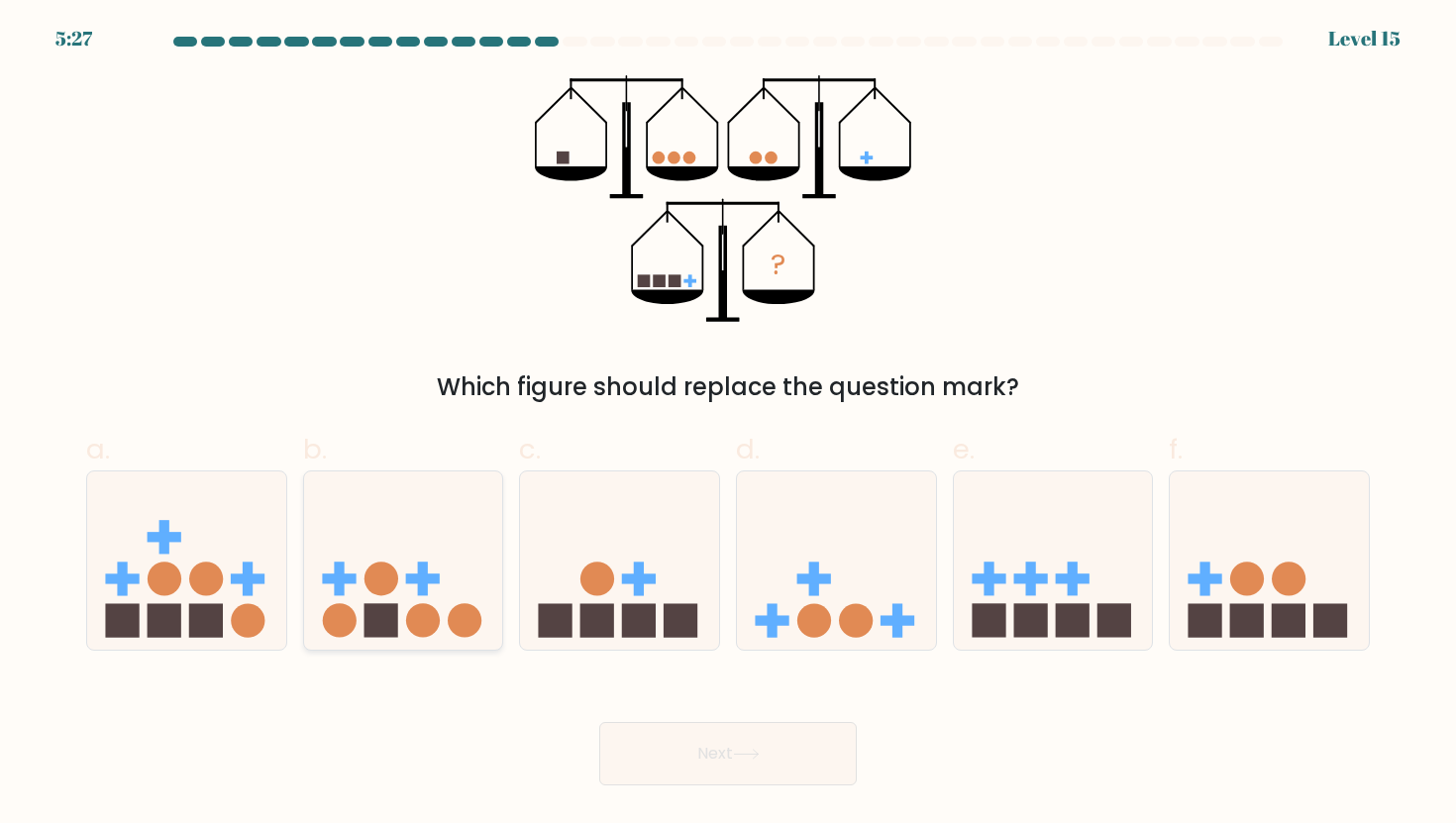 click at bounding box center (403, 561) 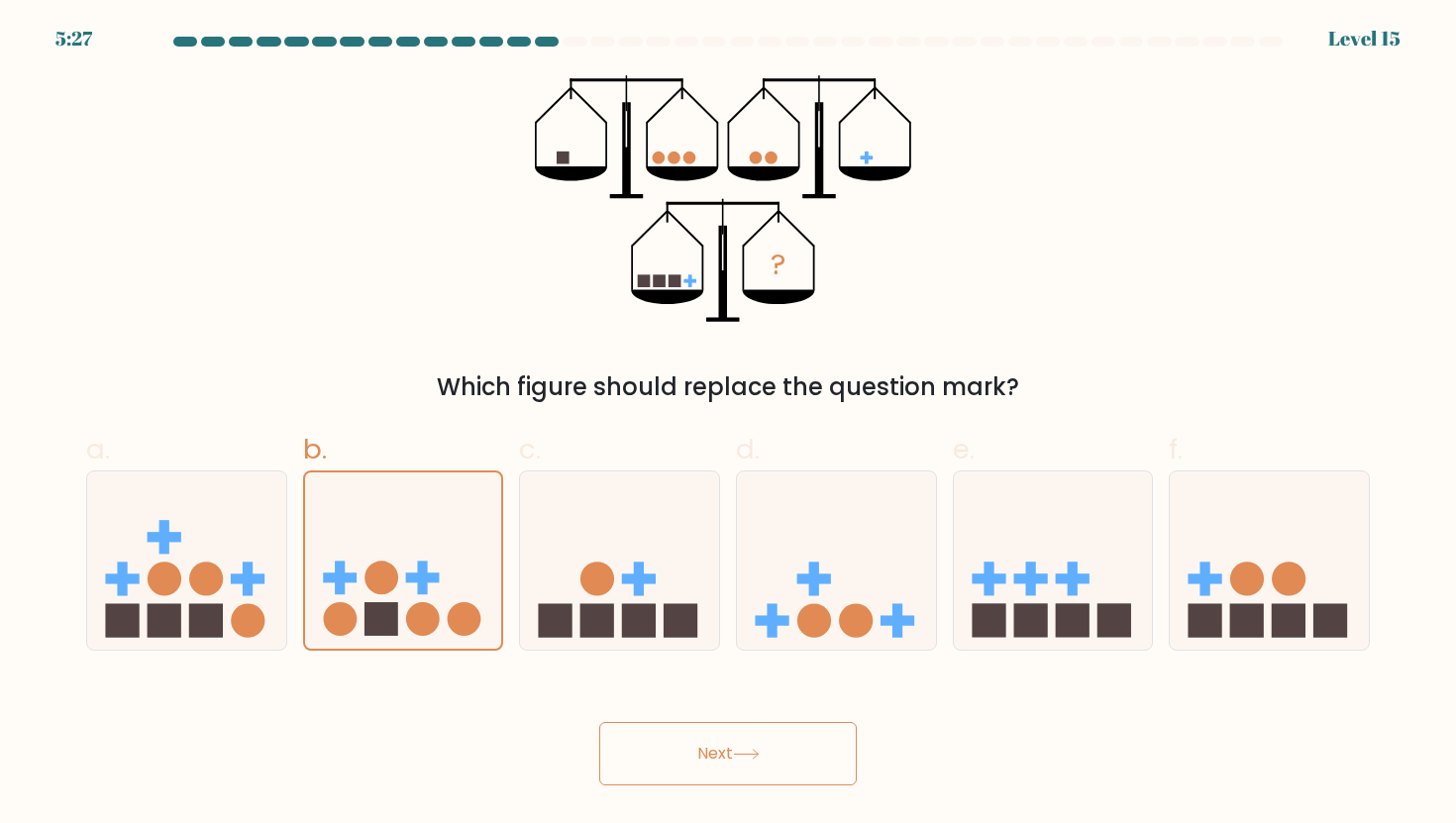 click on "Next" at bounding box center (728, 754) 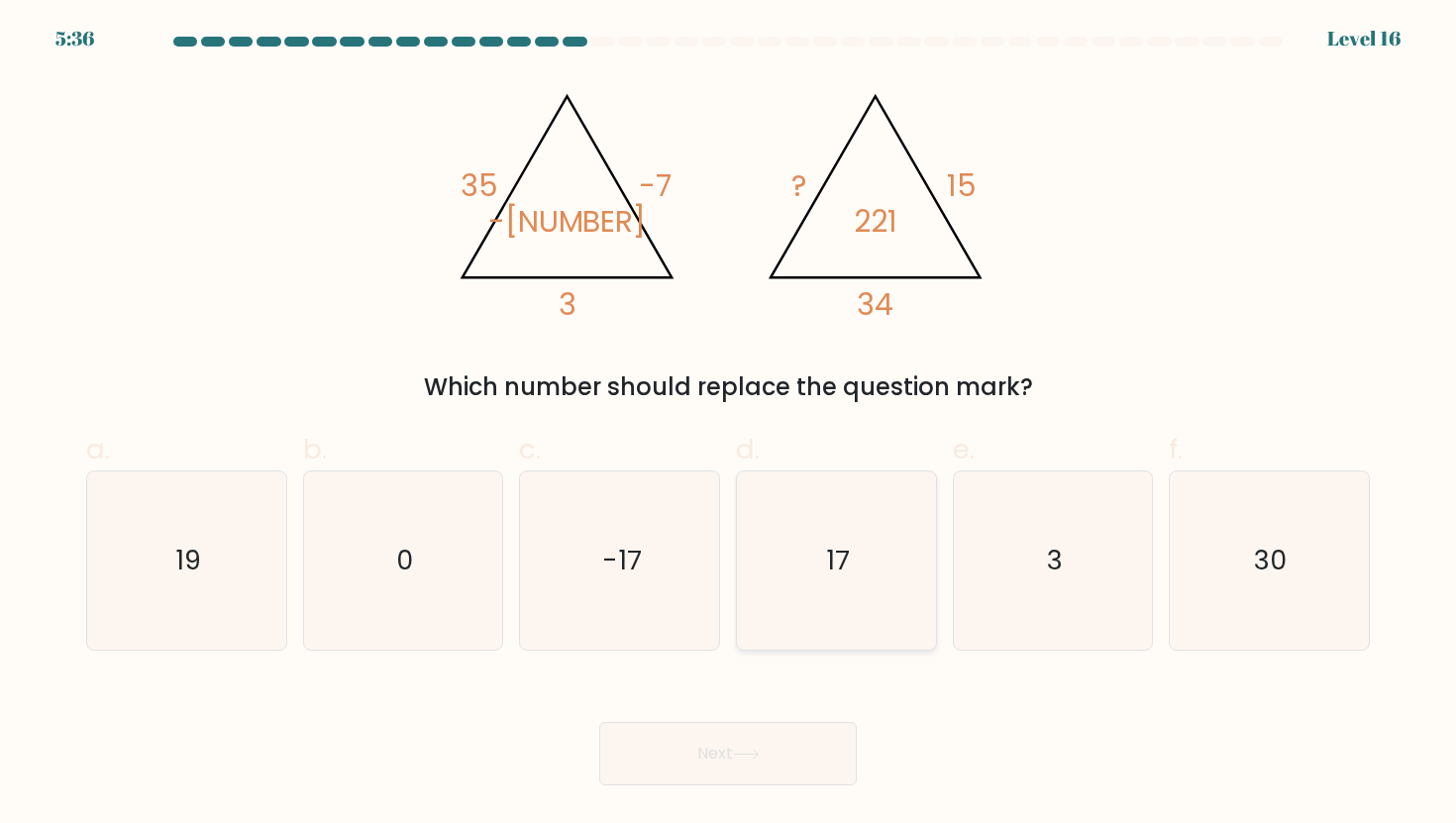 click on "17" at bounding box center [836, 561] 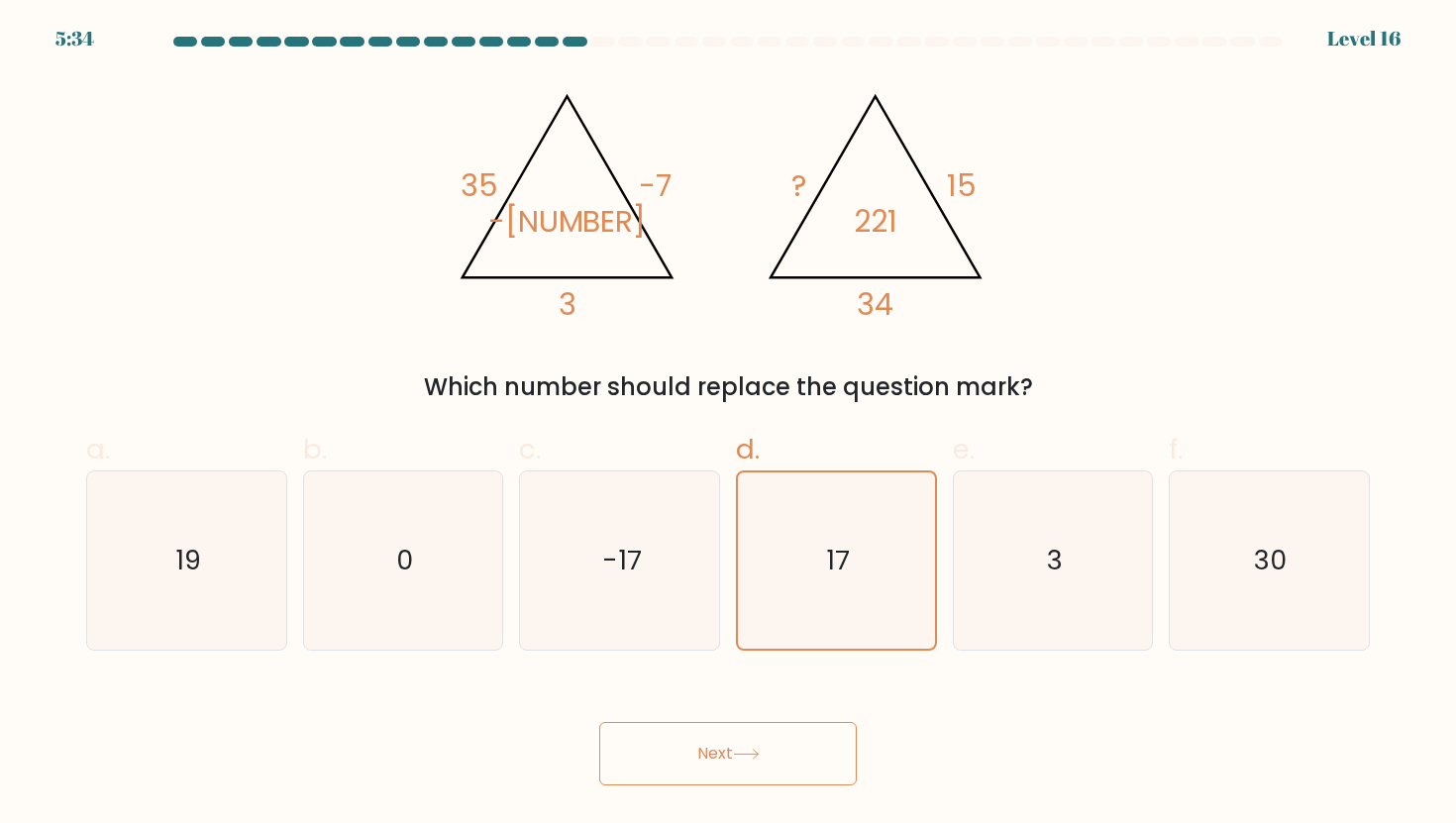 click on "Next" at bounding box center [728, 754] 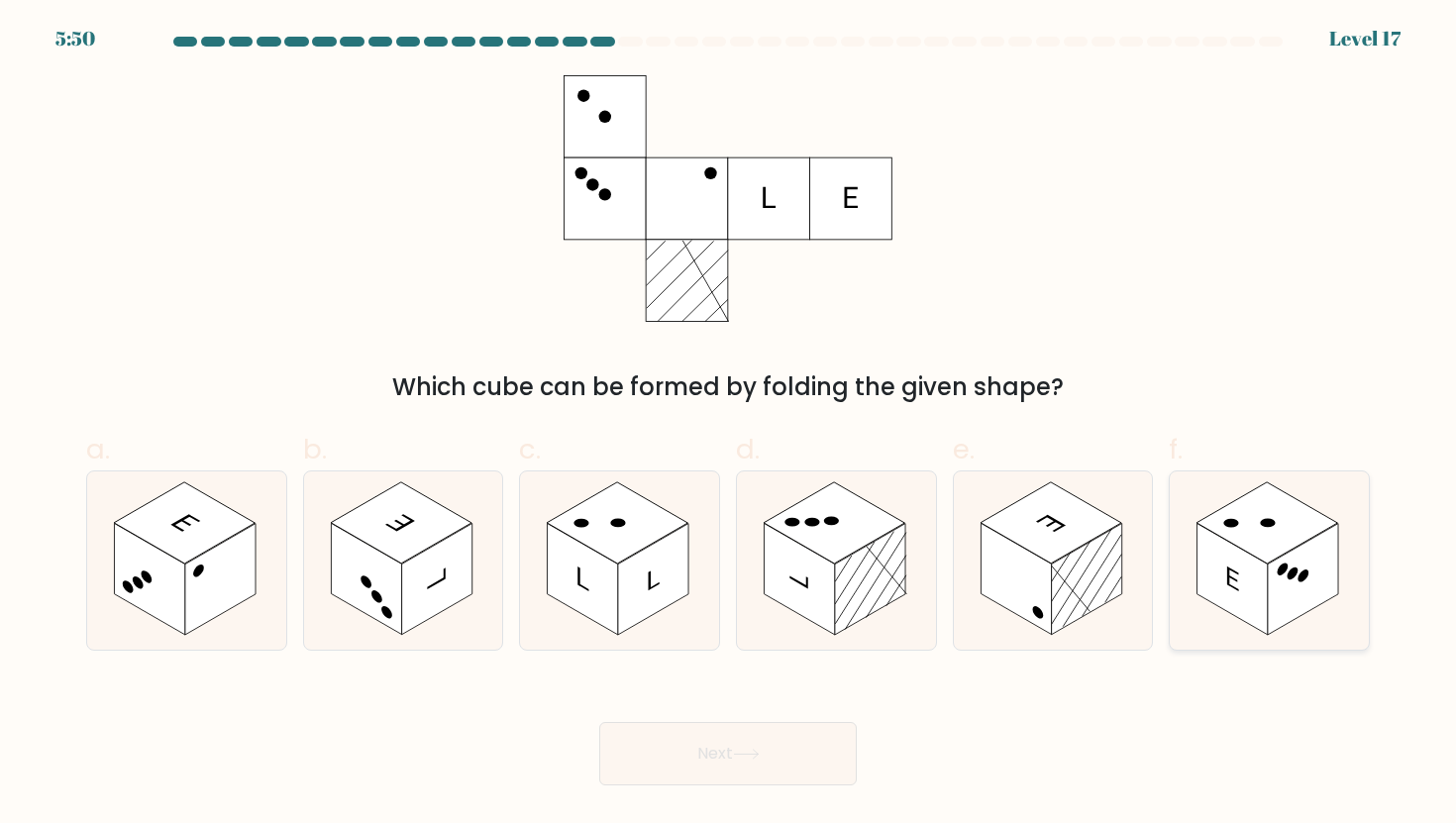 click at bounding box center (1302, 578) 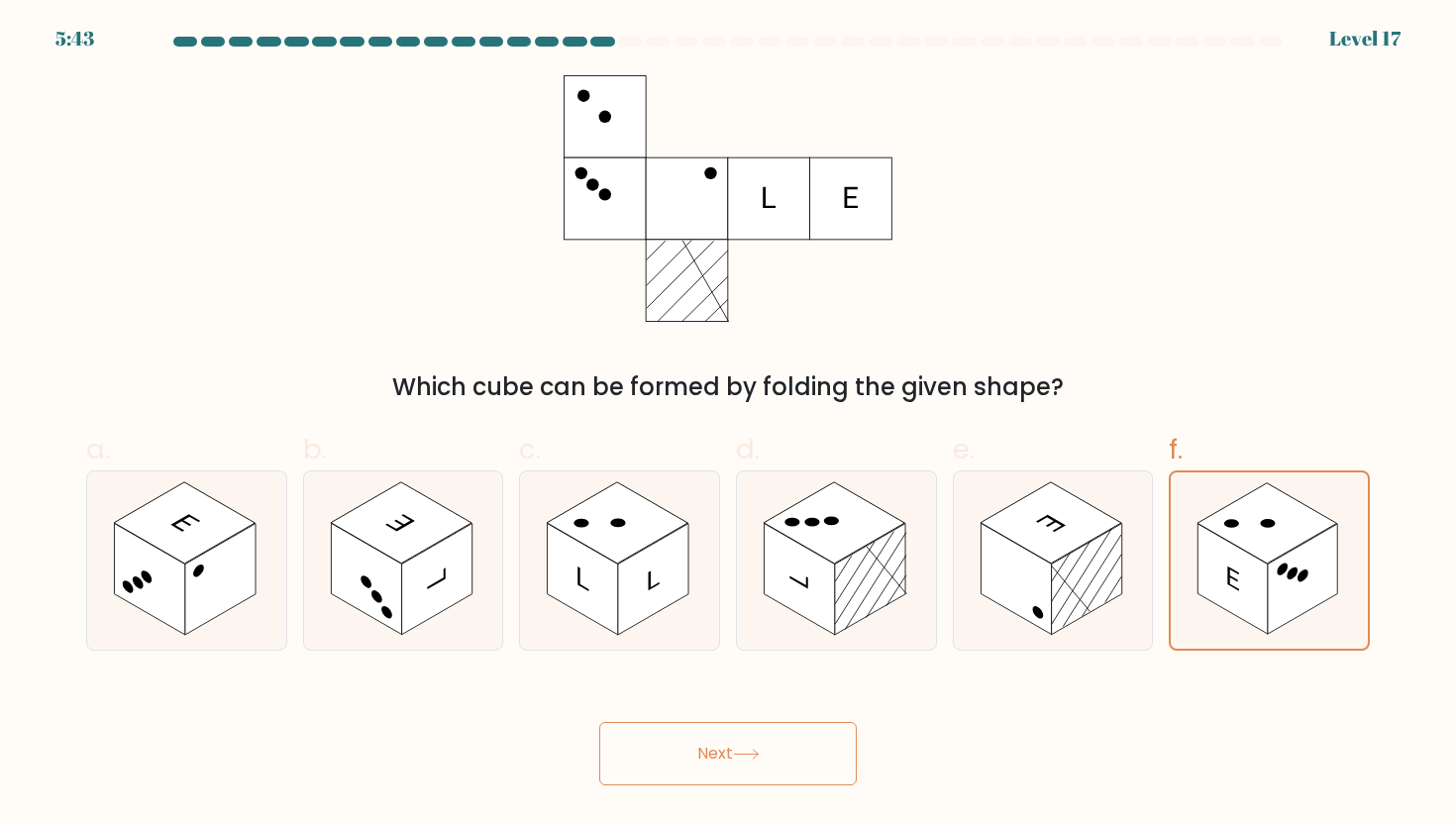 click on "Next" at bounding box center (728, 754) 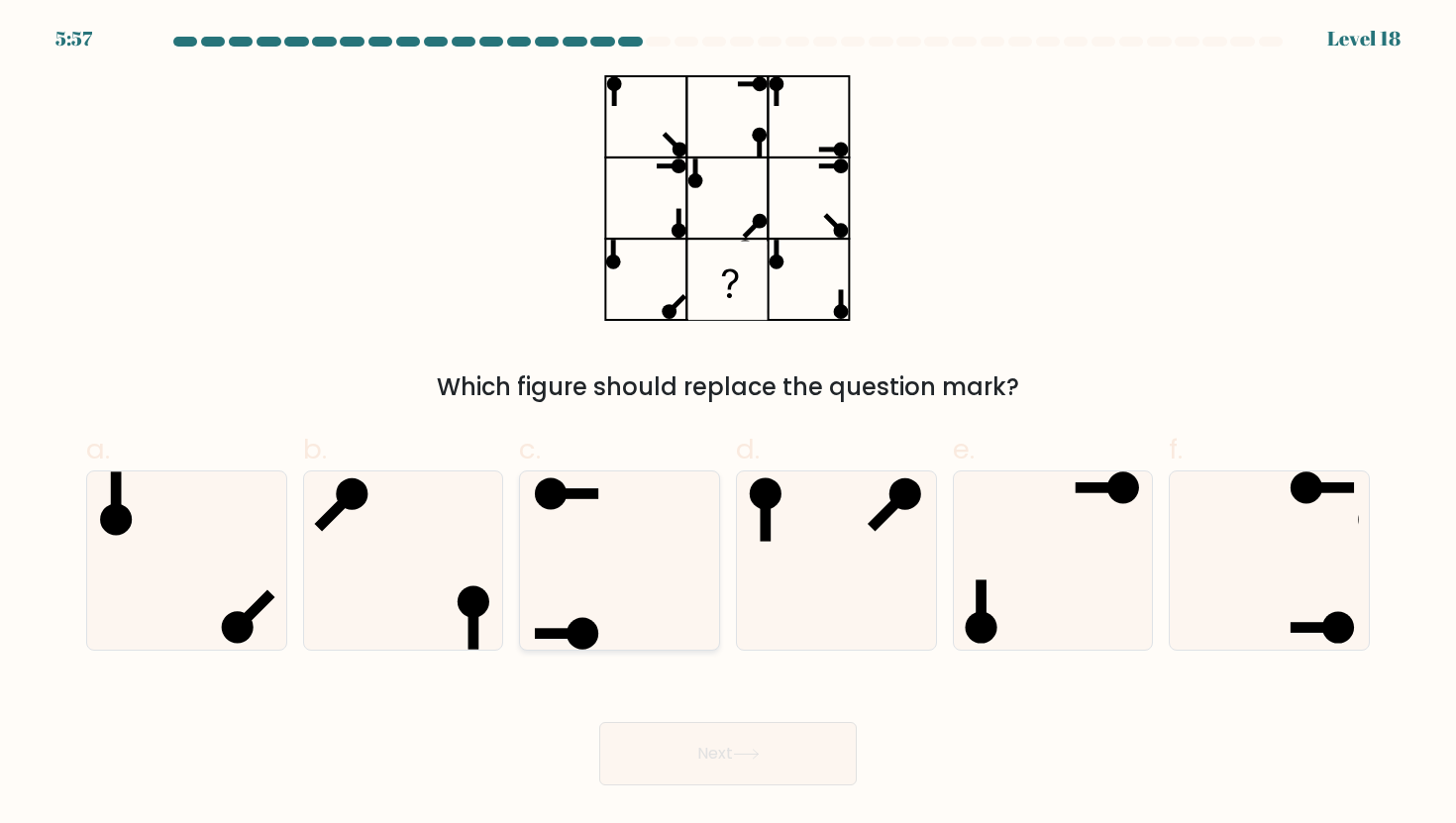 click at bounding box center (620, 561) 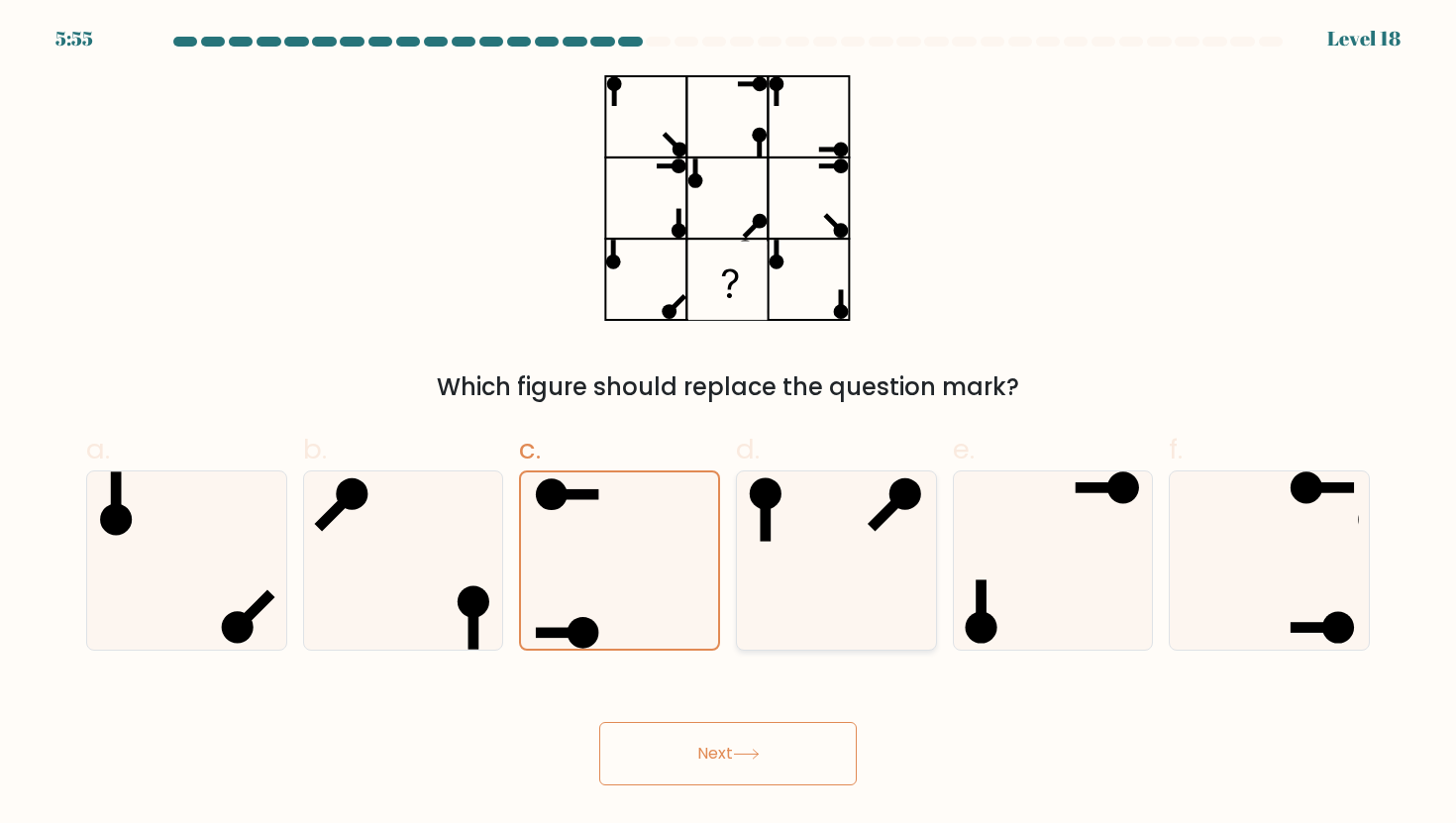 click at bounding box center [836, 561] 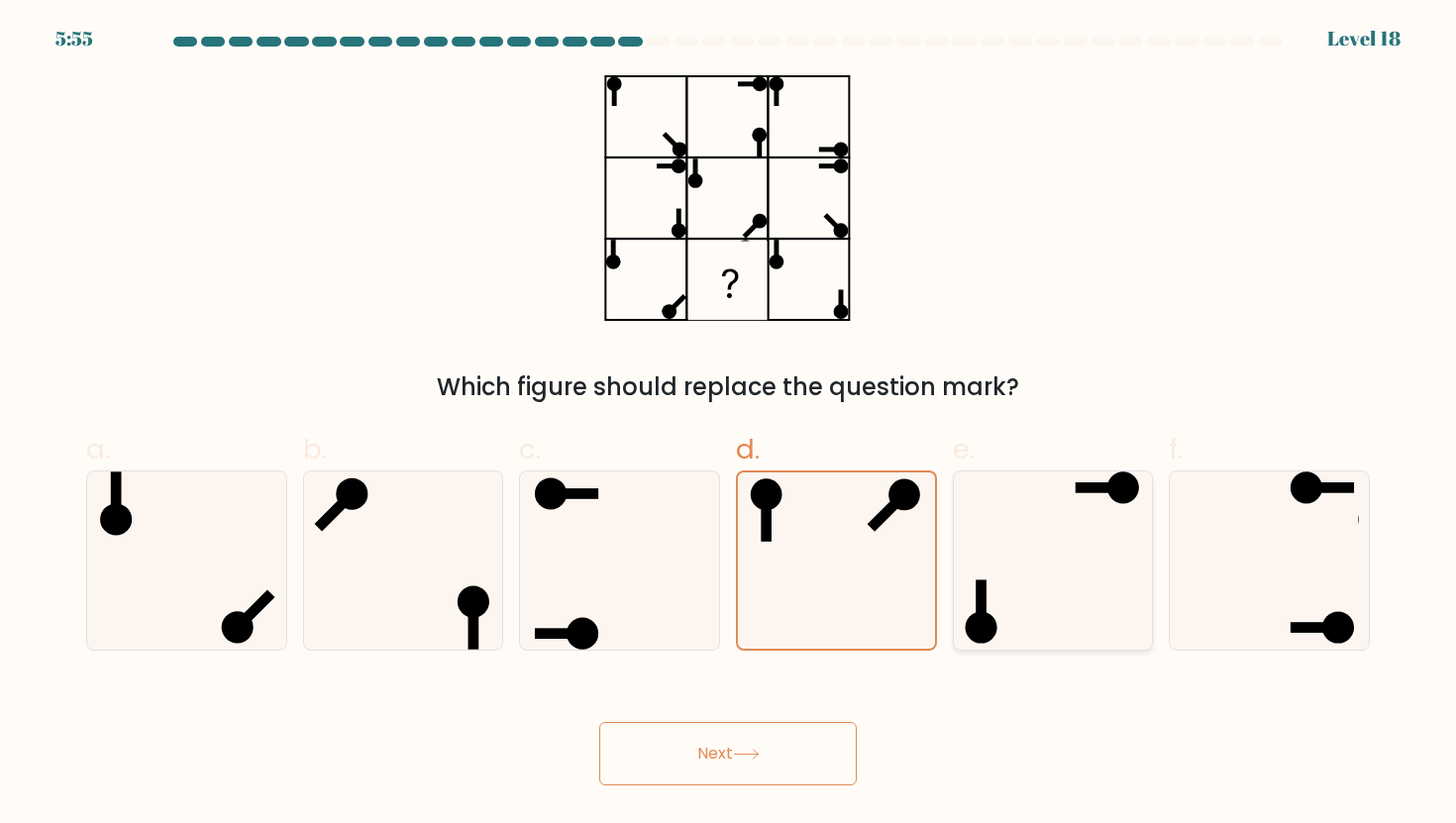 click at bounding box center [1053, 561] 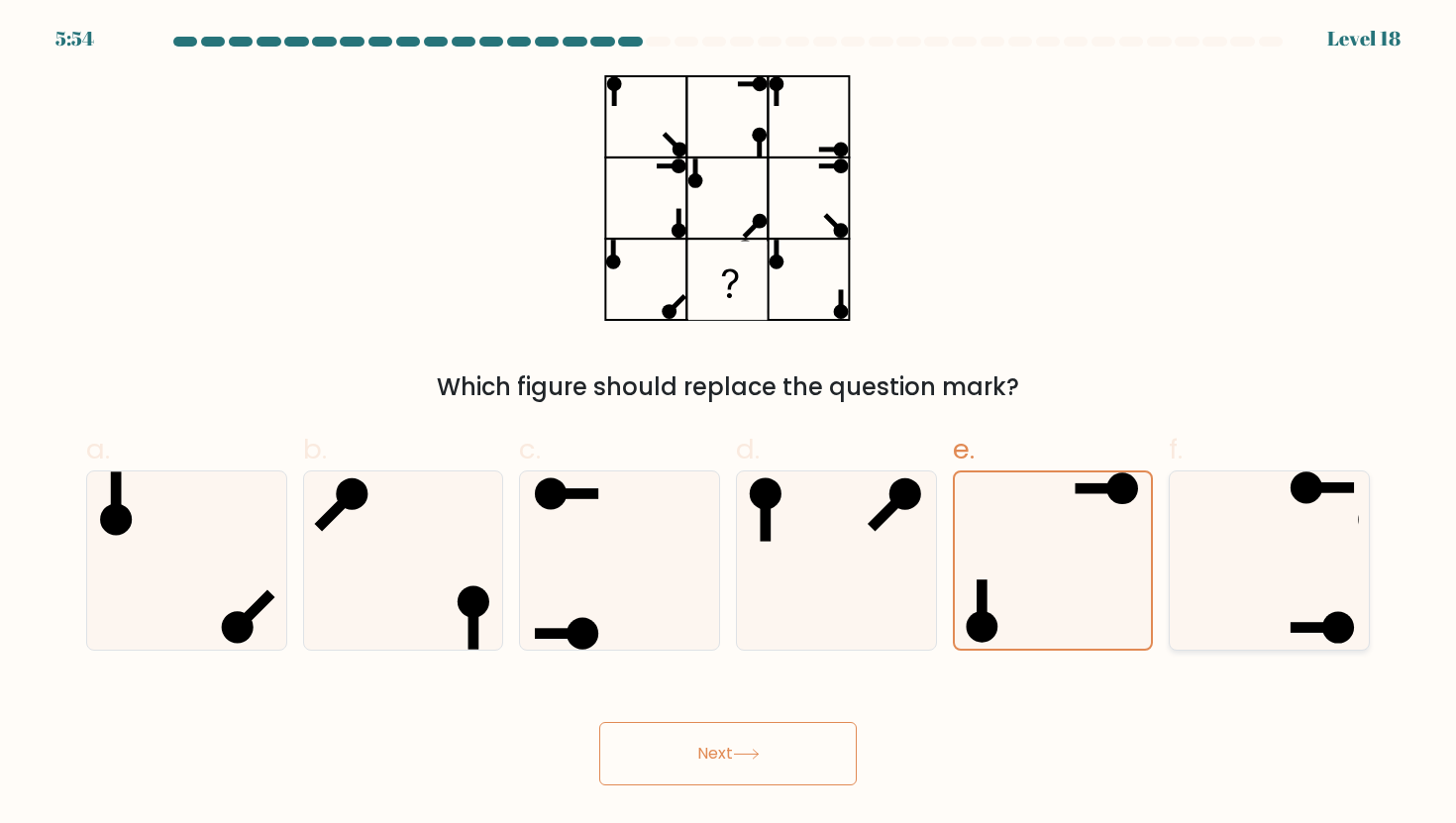 click at bounding box center [1269, 561] 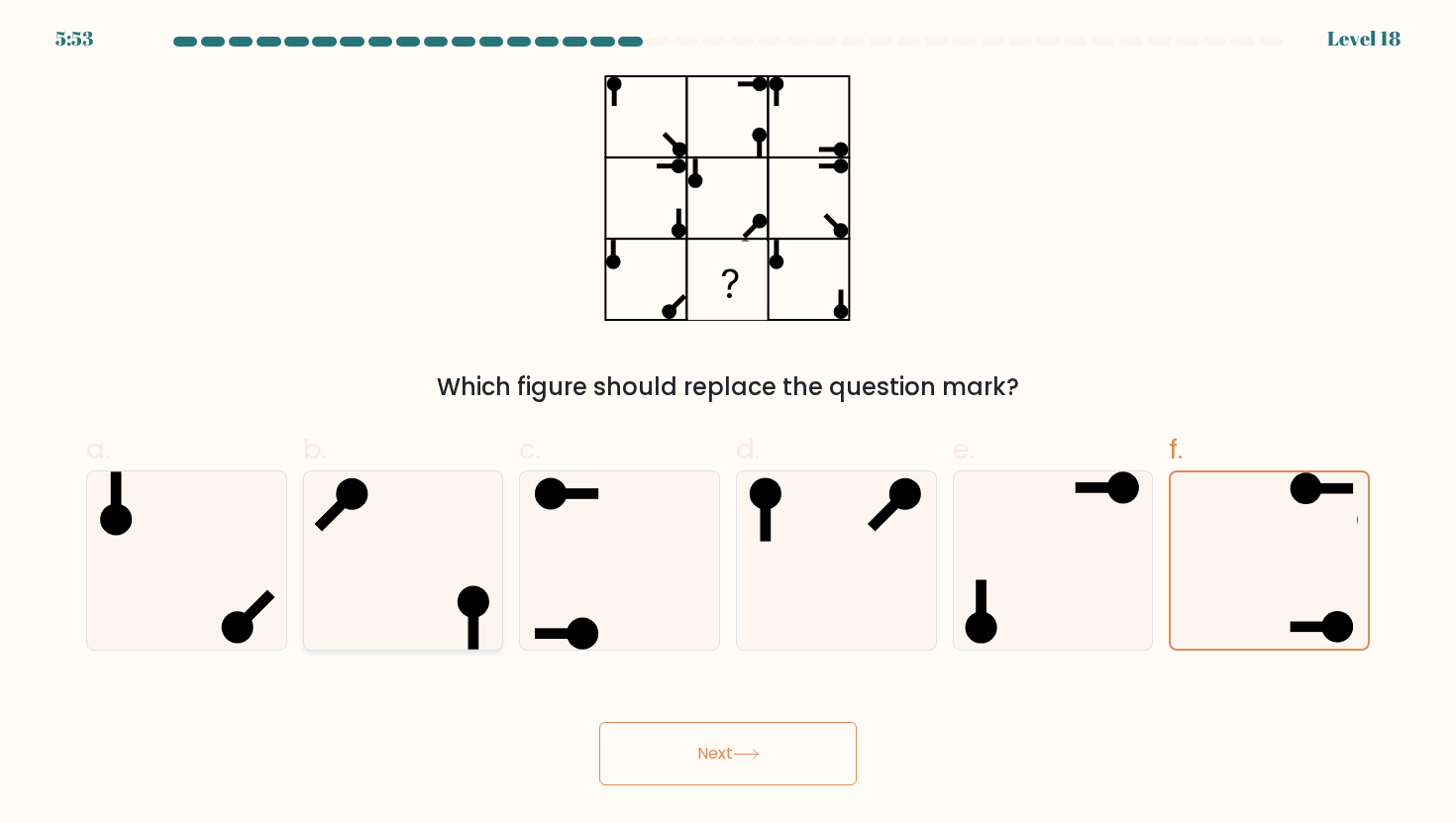click at bounding box center (403, 561) 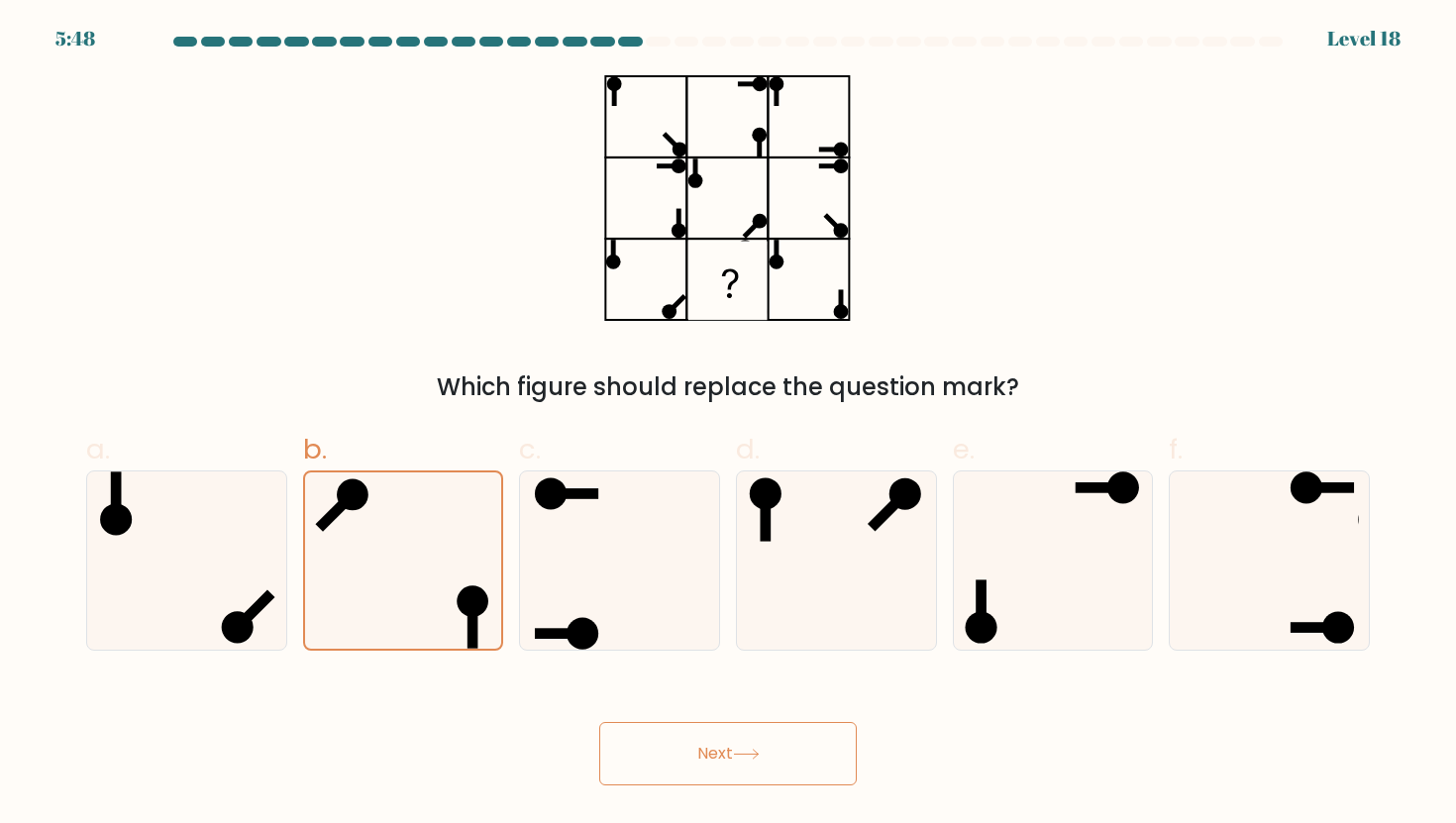 click at bounding box center (728, 411) 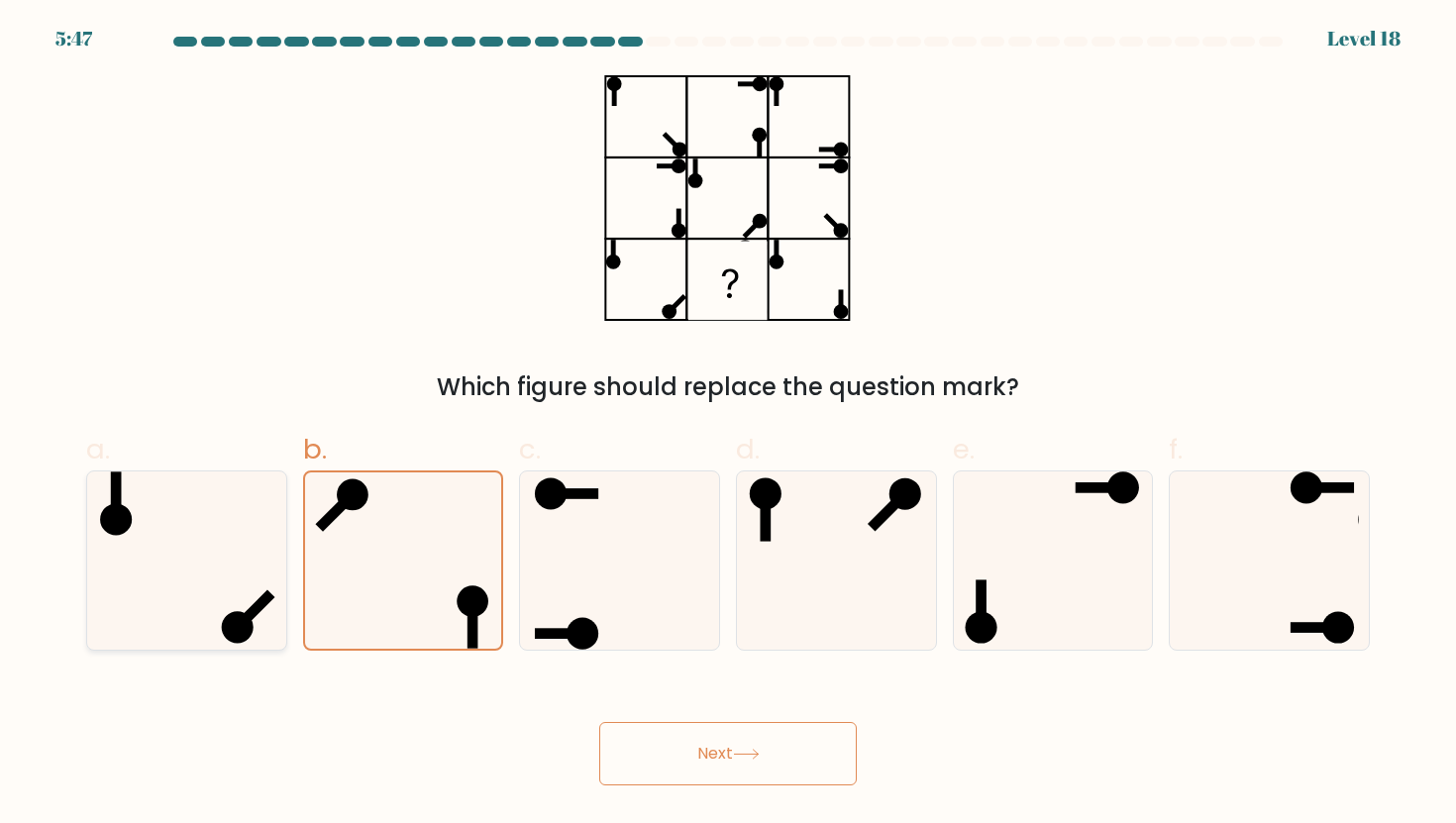 click at bounding box center [186, 561] 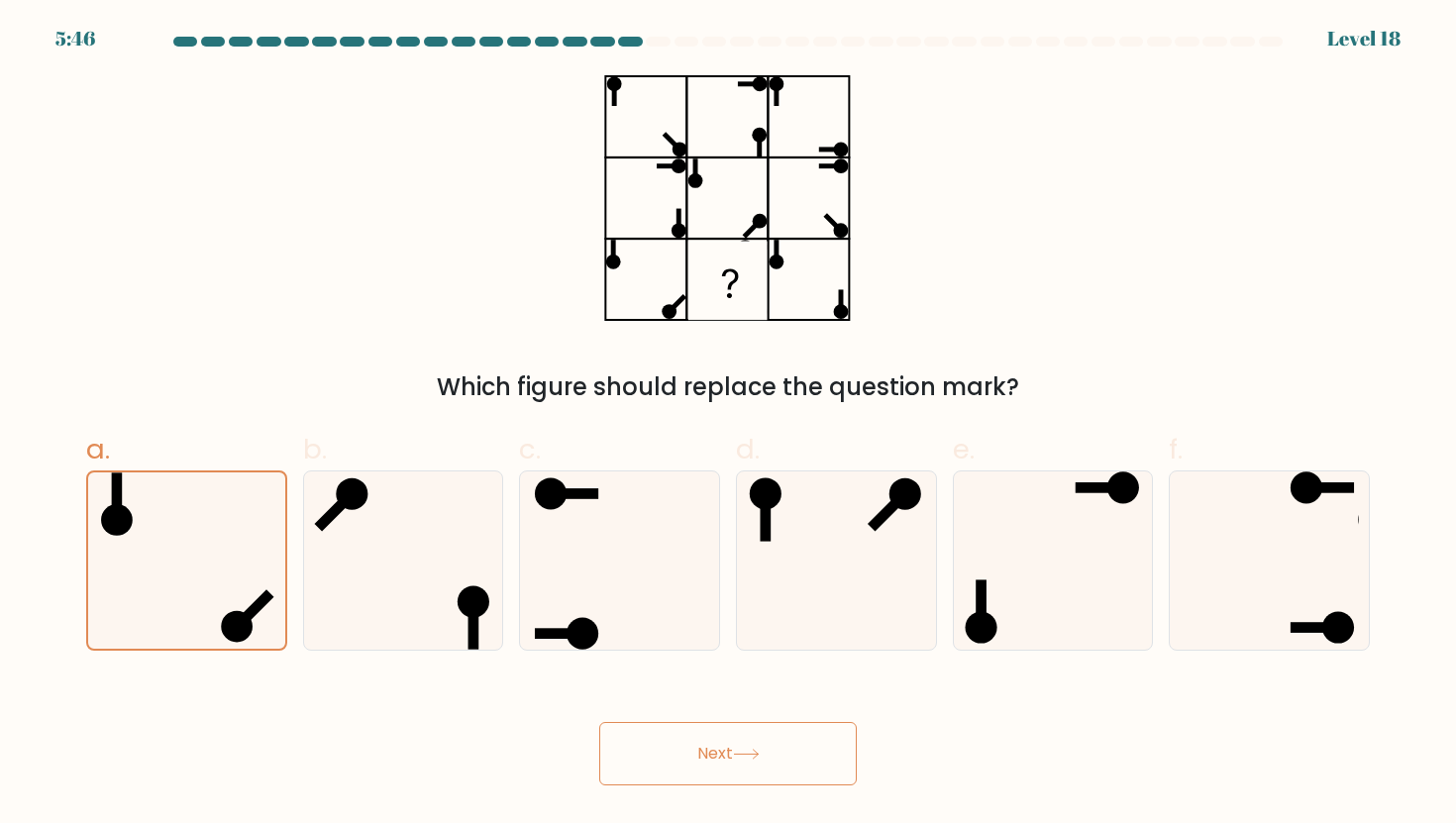 click on "Next" at bounding box center (728, 754) 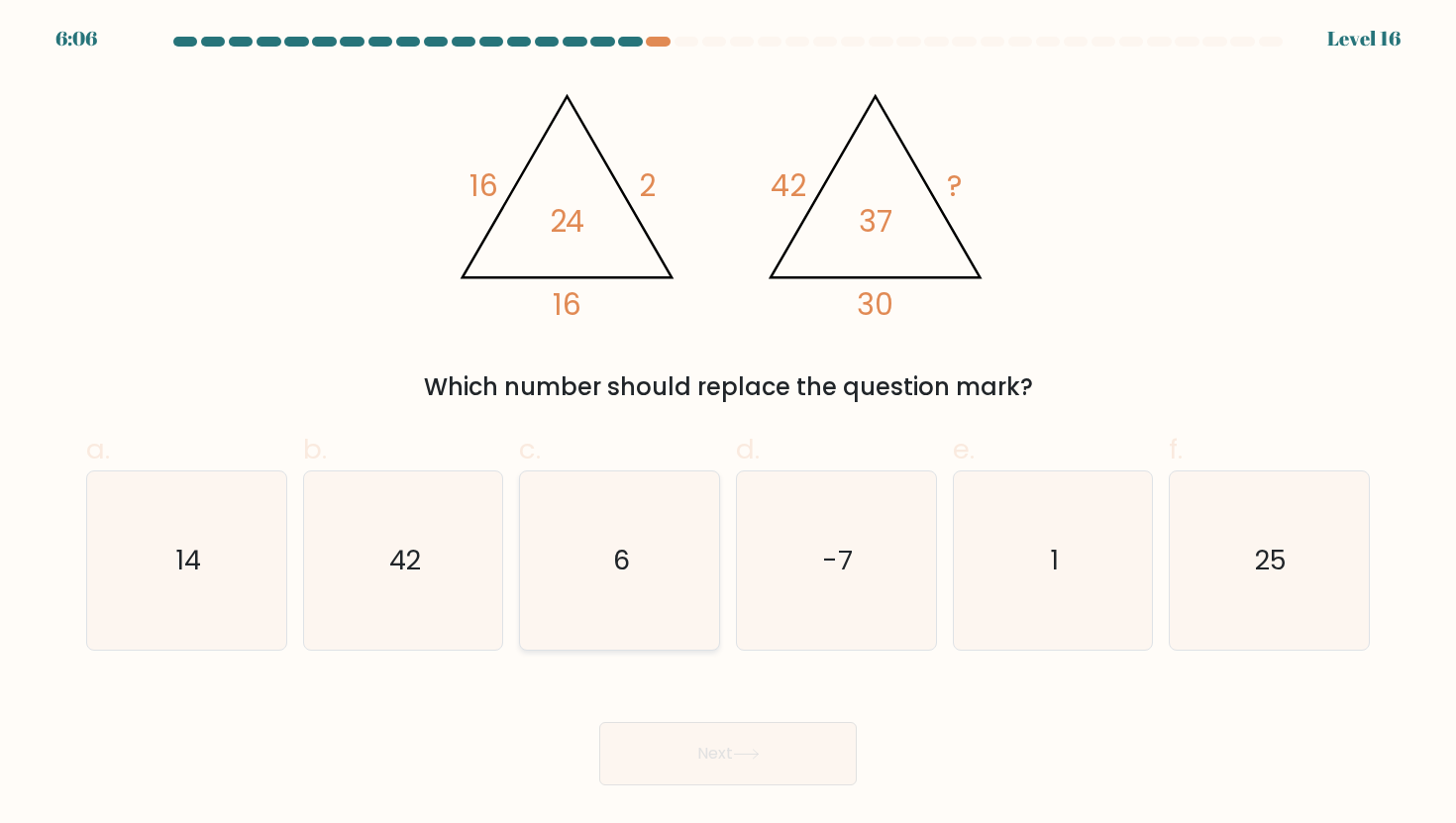 click on "6" at bounding box center (619, 561) 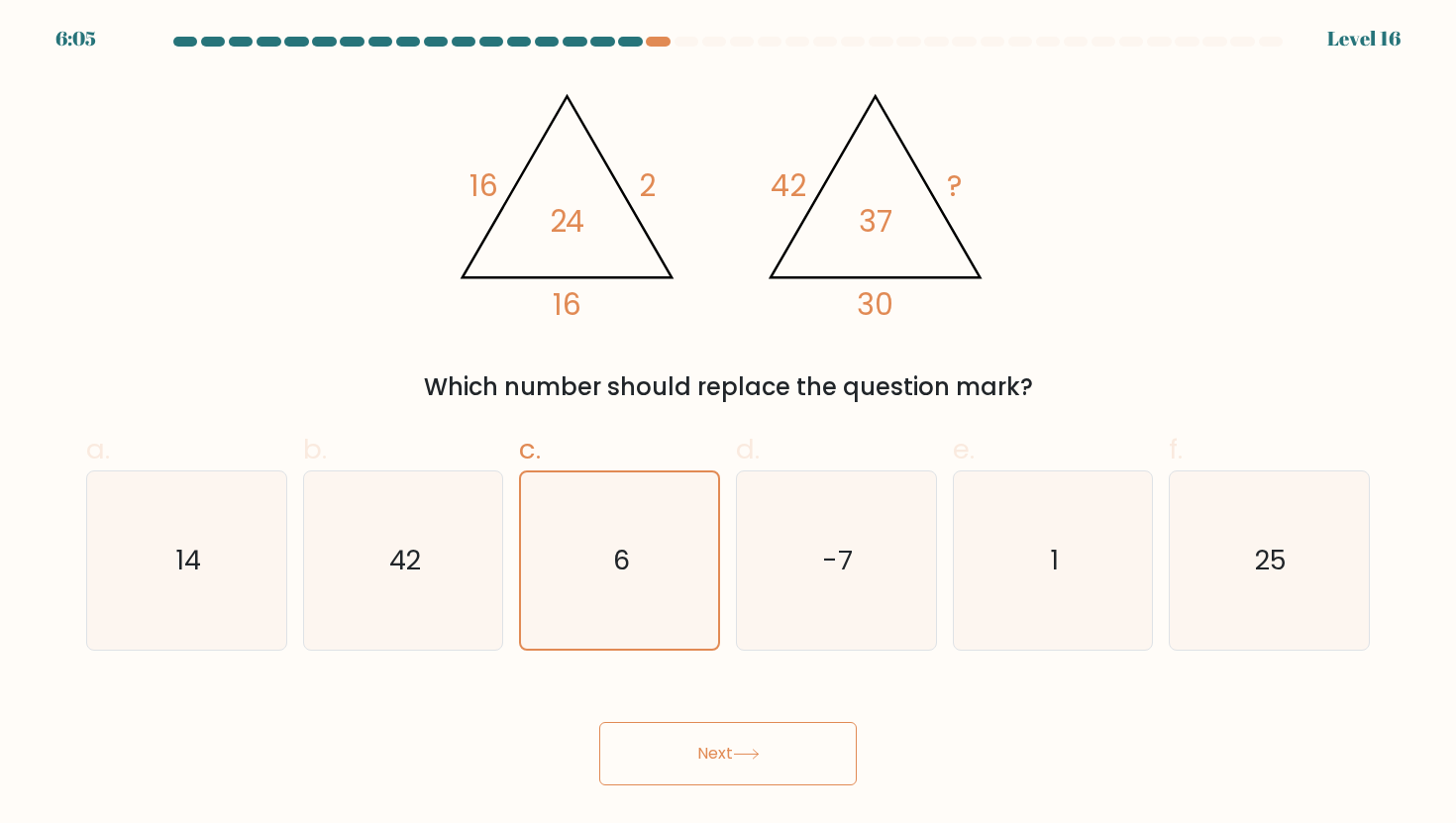 click on "Next" at bounding box center (728, 754) 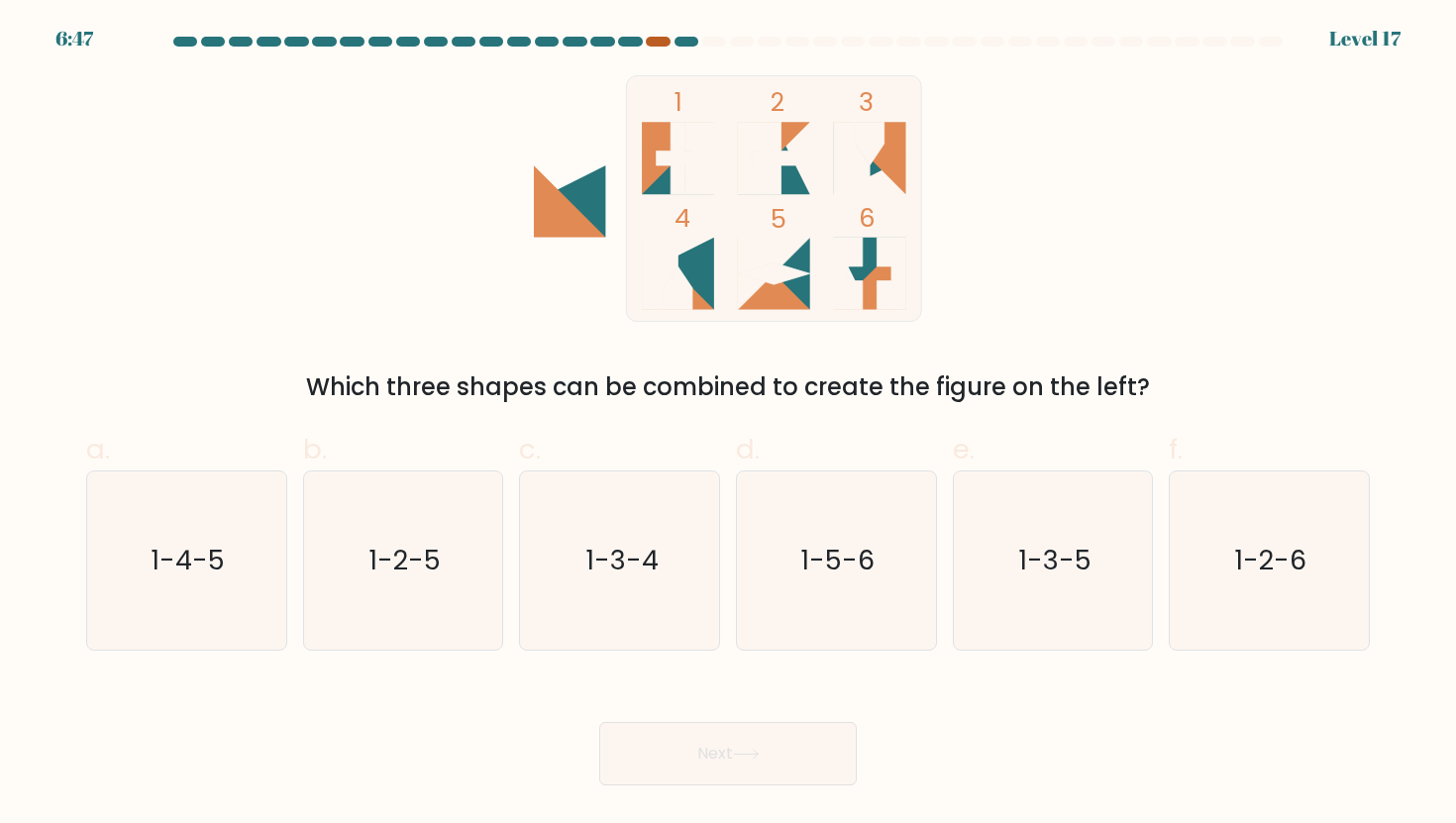 click at bounding box center [658, 42] 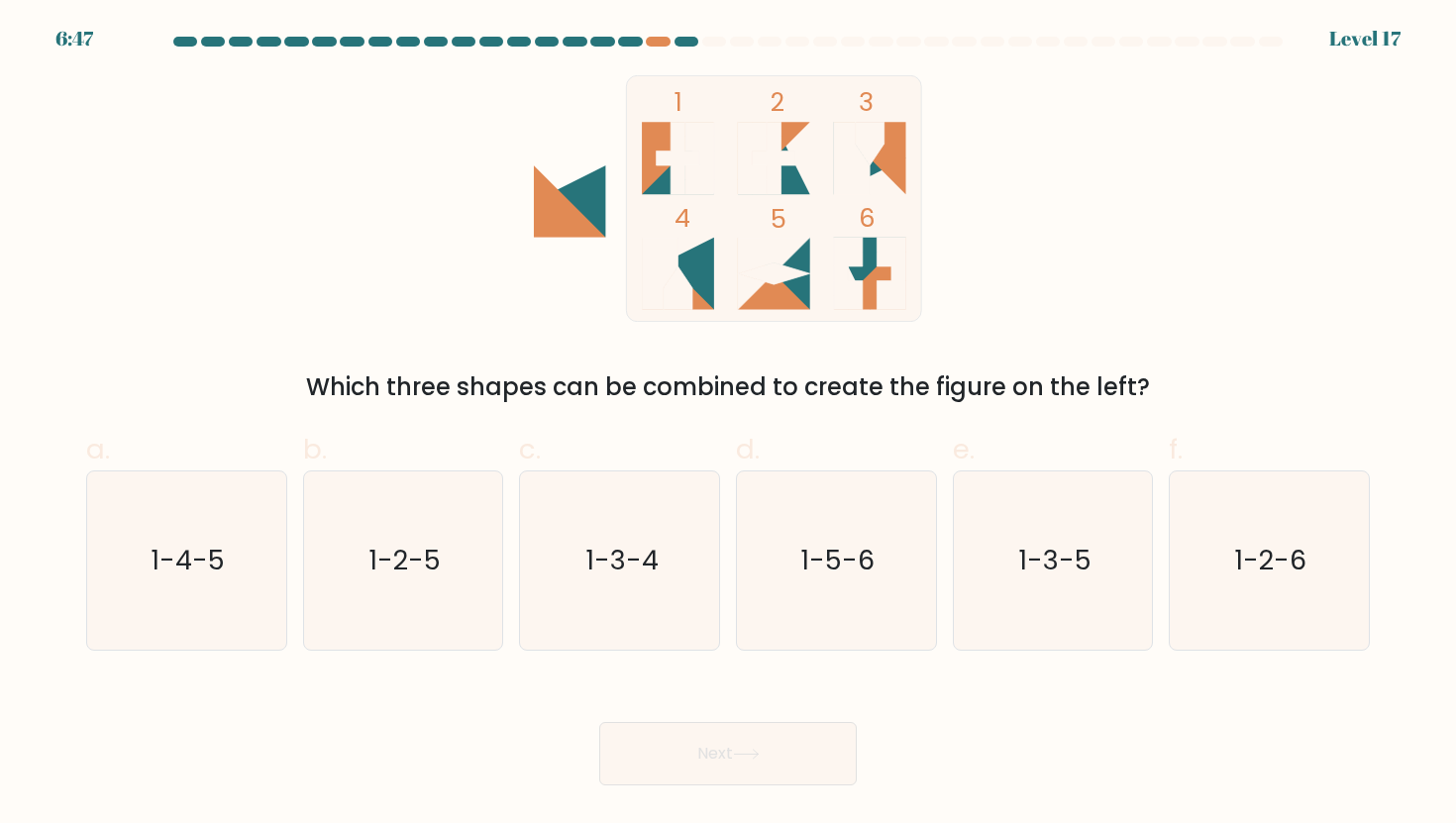 click at bounding box center [686, 42] 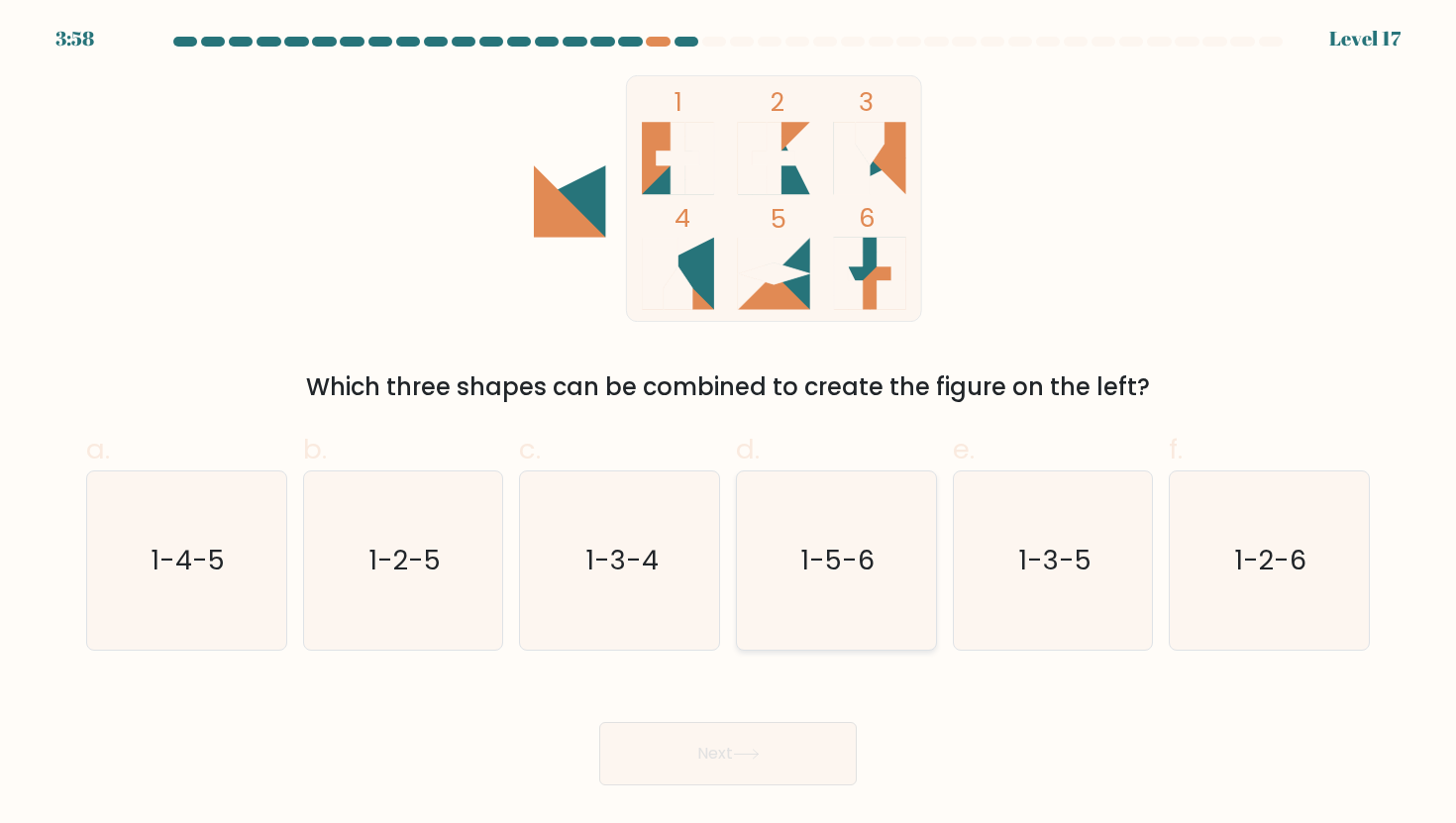 click on "1-5-6" at bounding box center [836, 561] 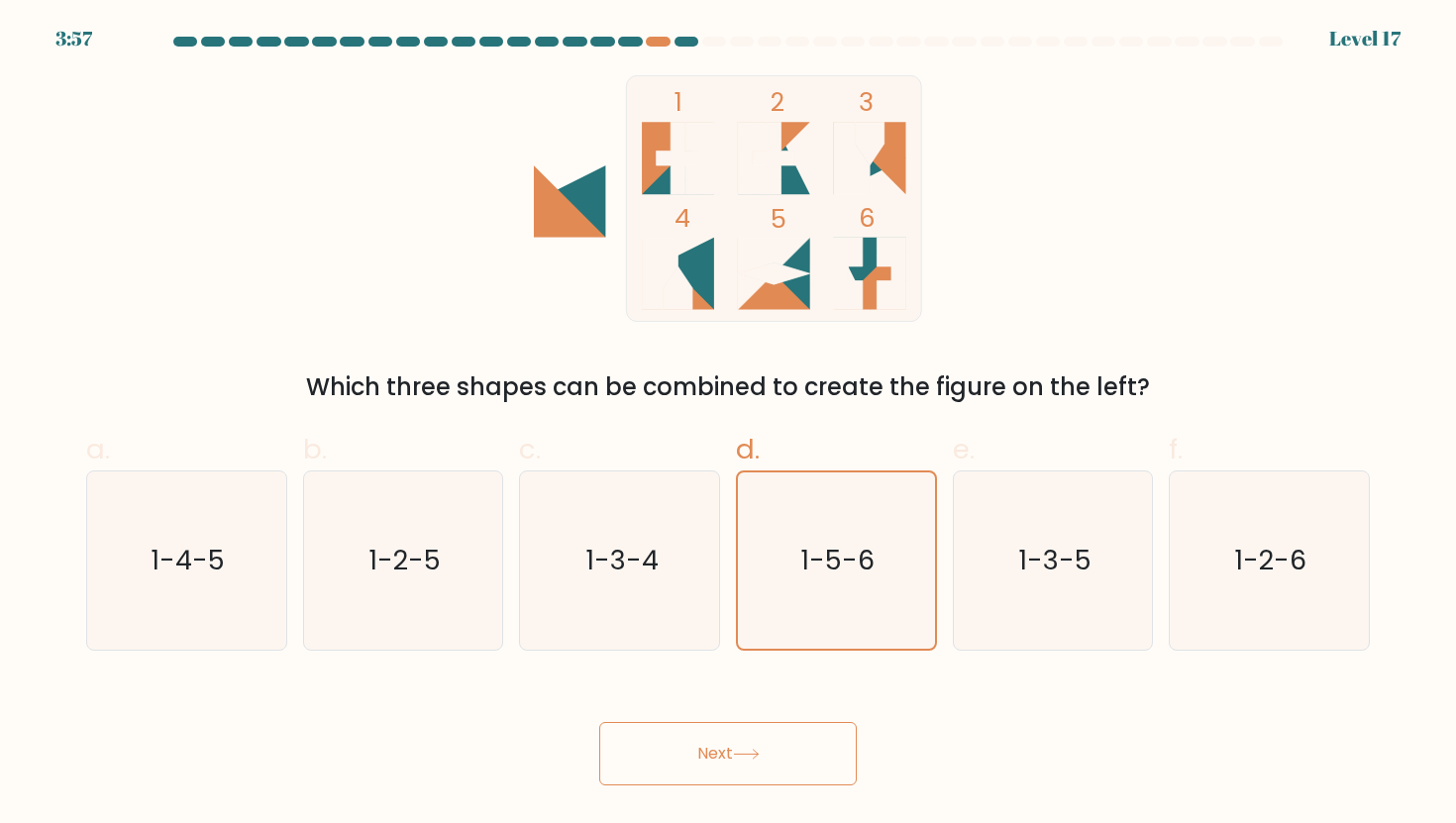 click on "Next" at bounding box center (728, 754) 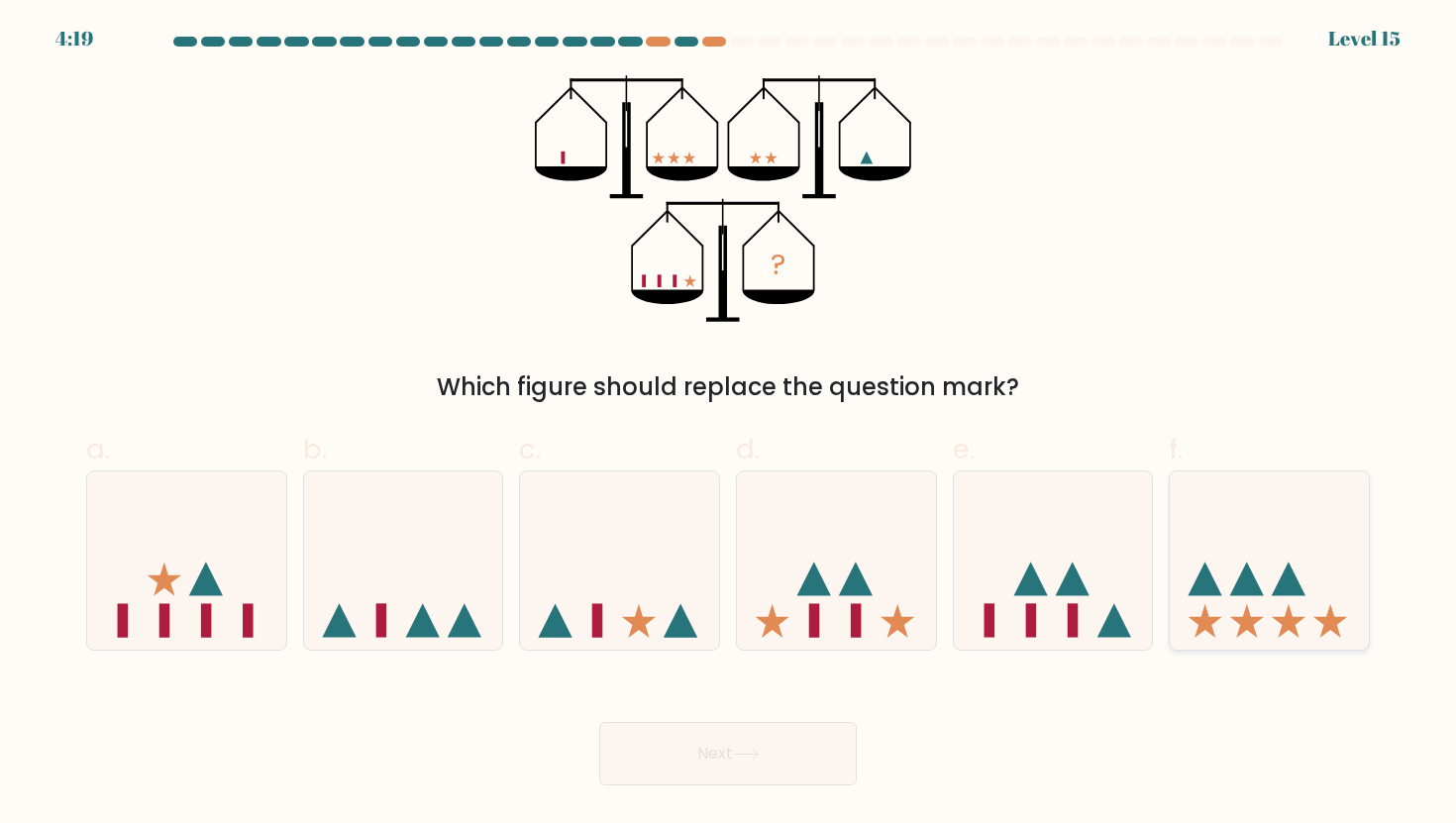 click at bounding box center (1269, 561) 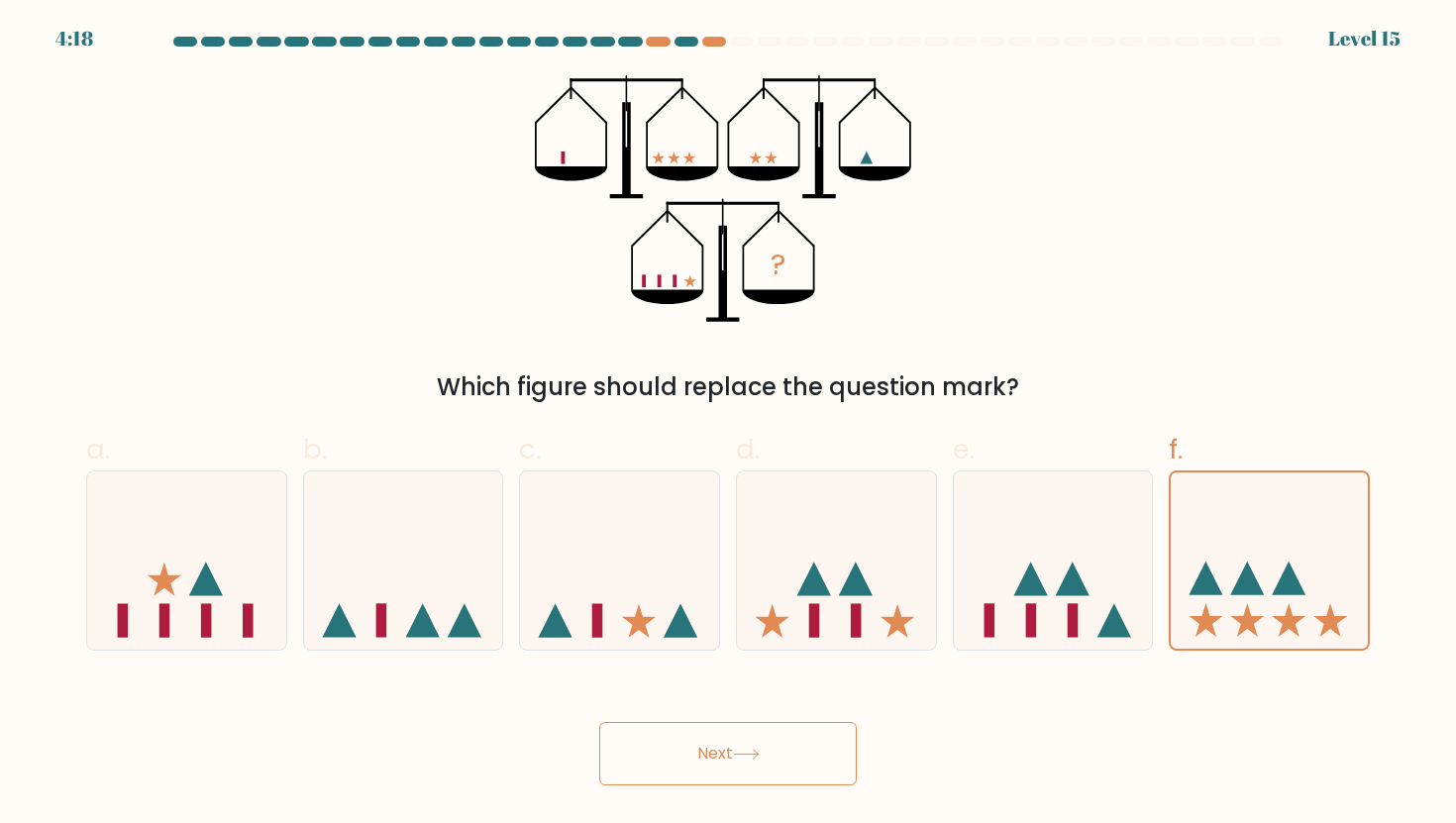 click on "Next" at bounding box center (728, 754) 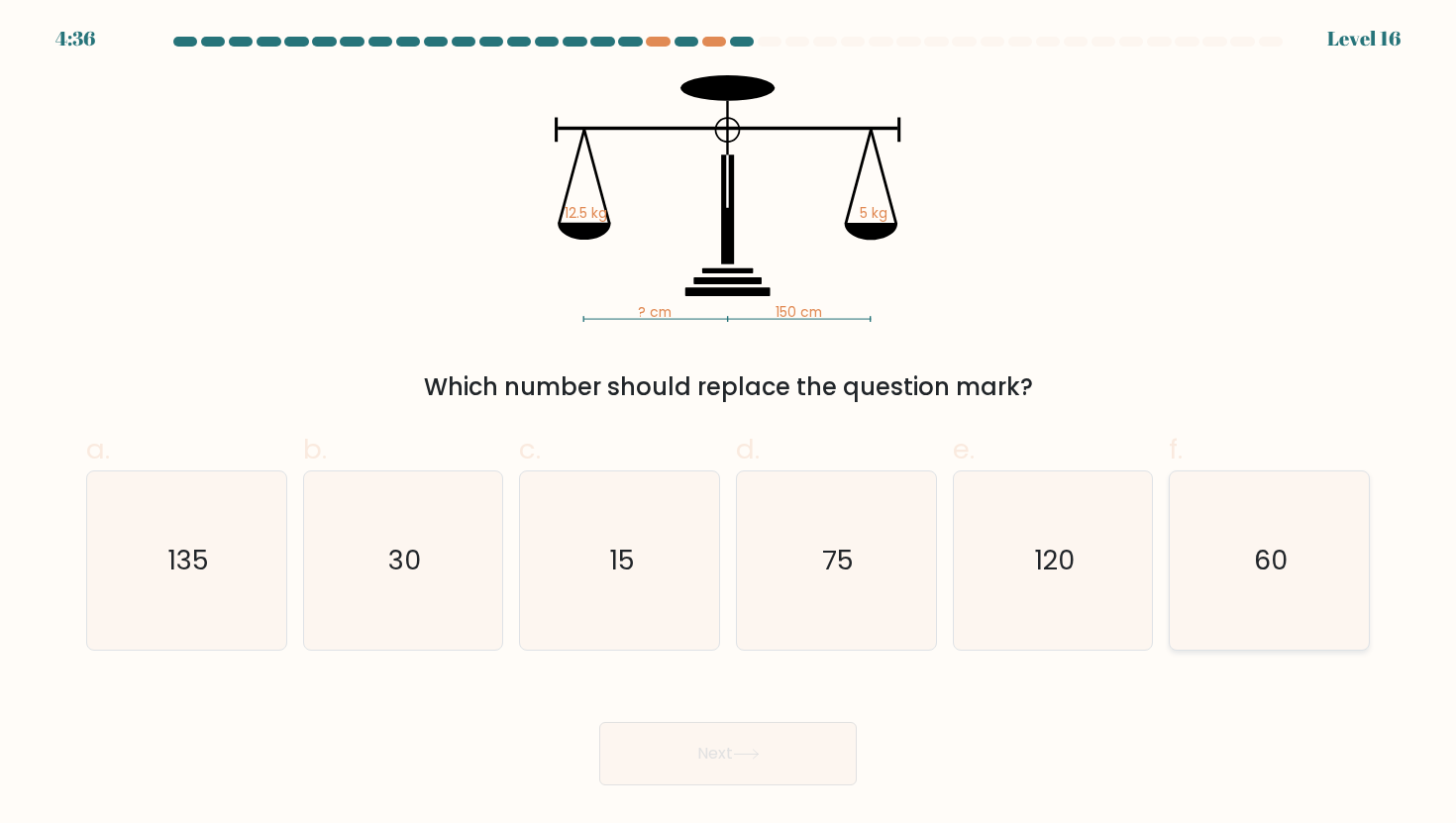 click on "60" at bounding box center (1269, 561) 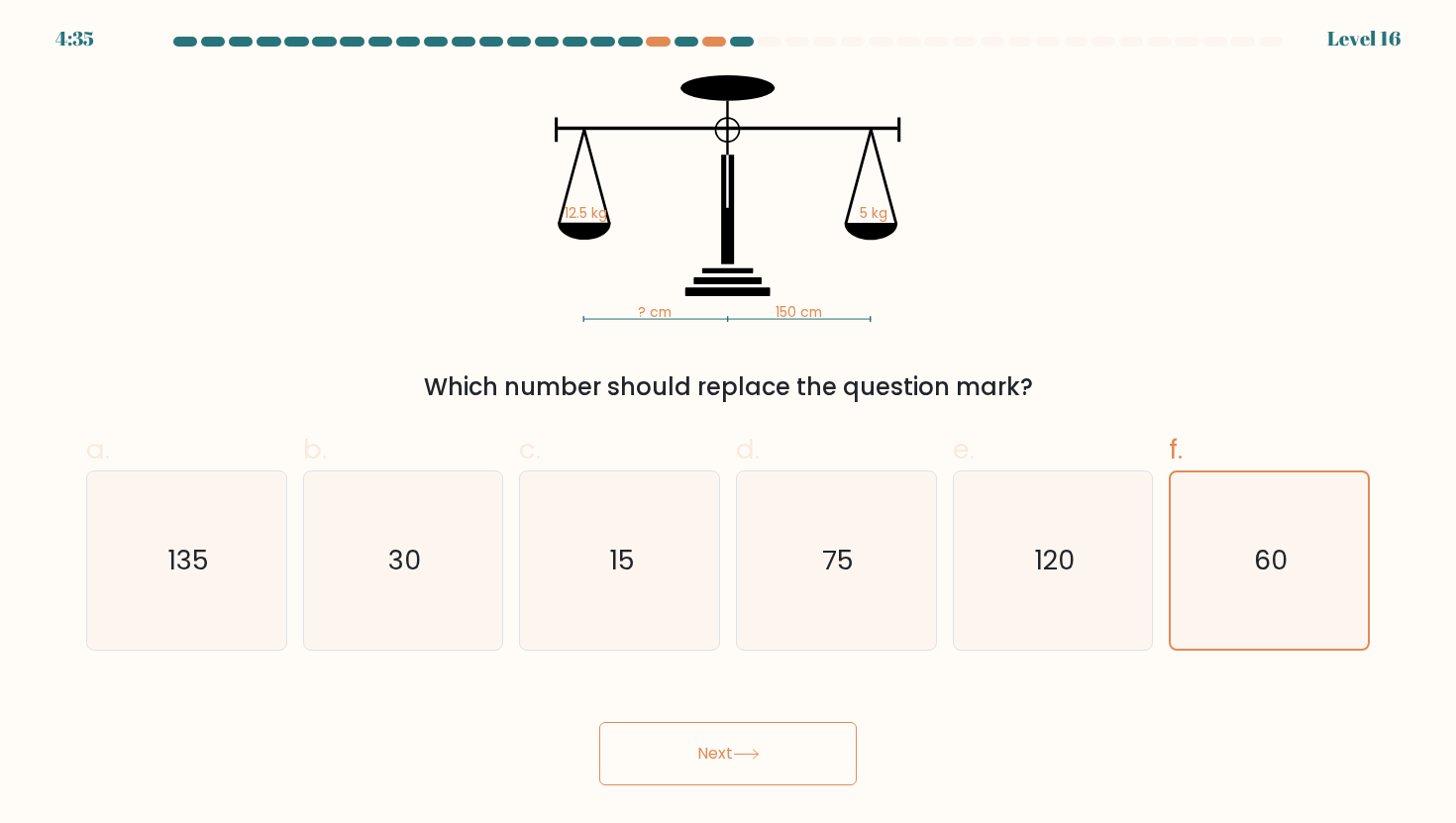 click on "Next" at bounding box center (728, 754) 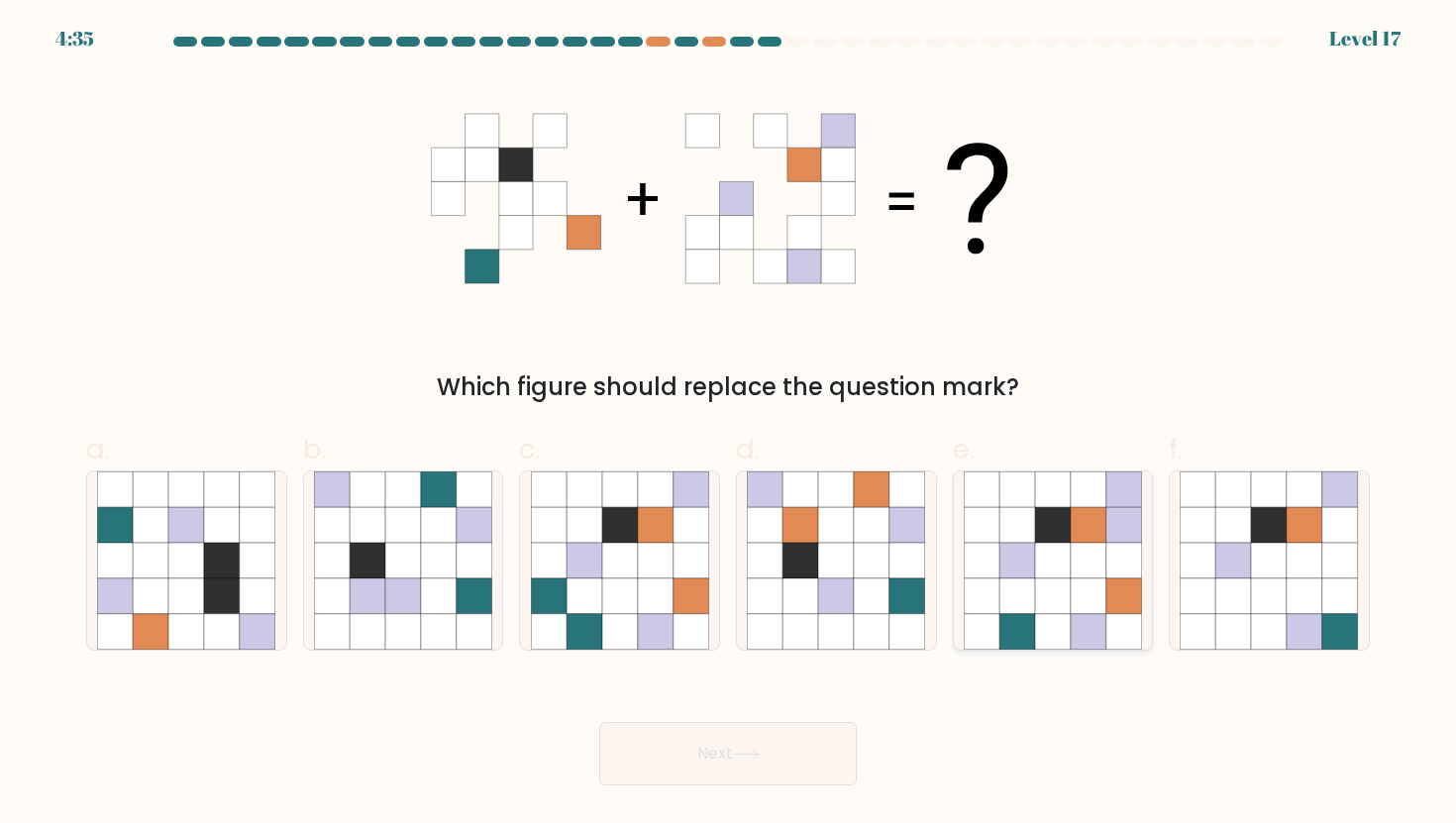 click at bounding box center (1053, 561) 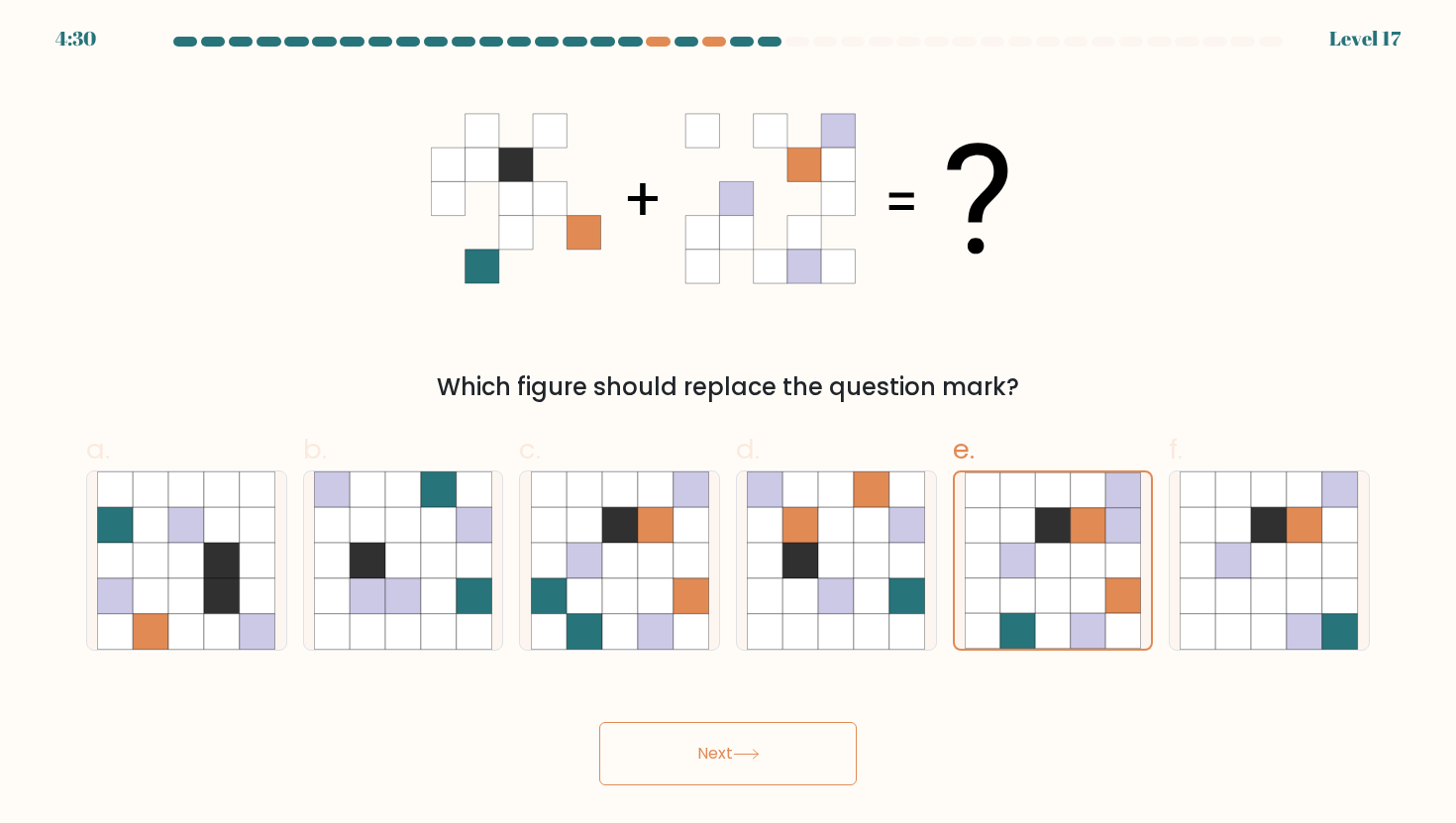 click on "Next" at bounding box center [728, 754] 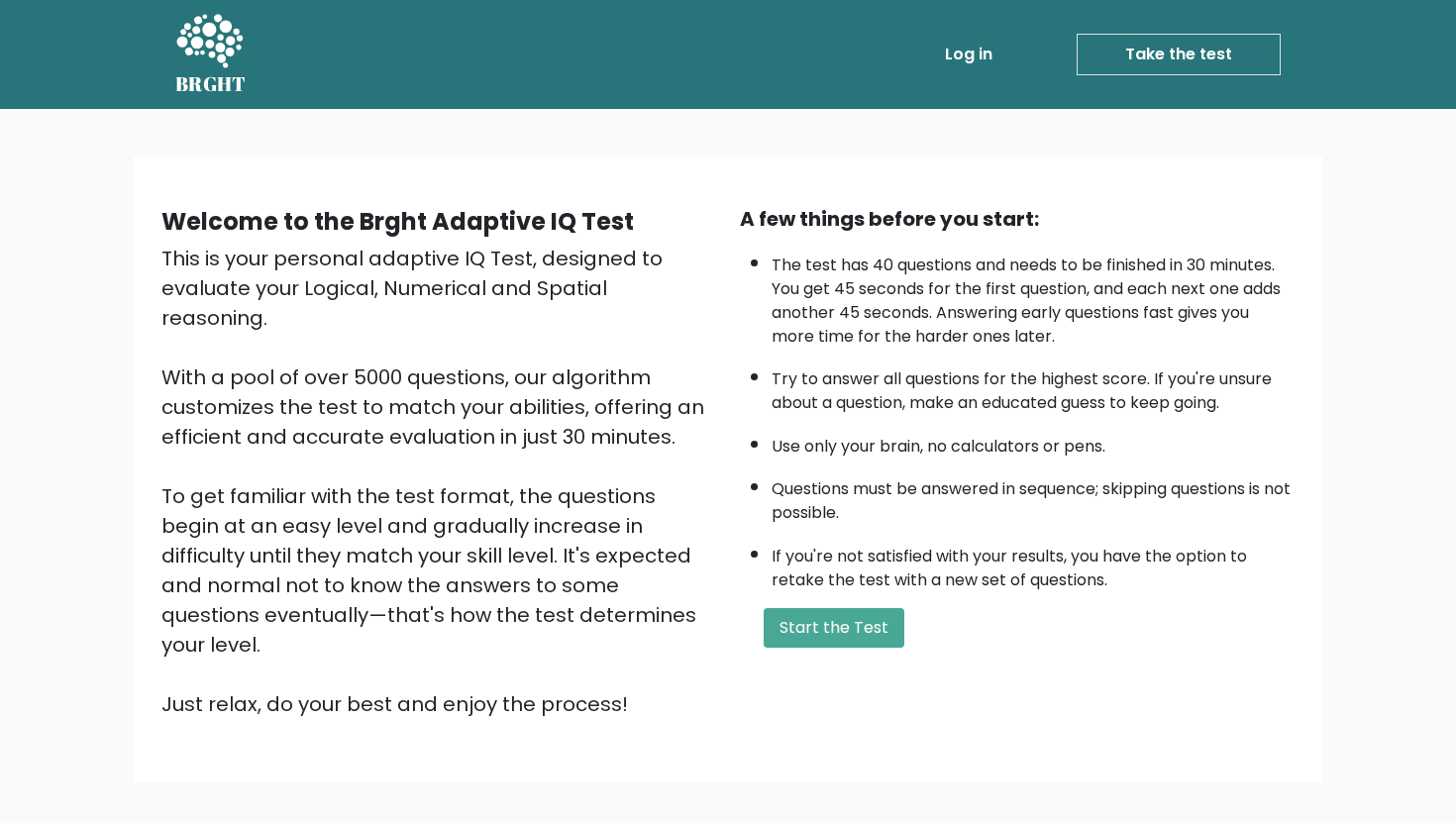 scroll, scrollTop: 0, scrollLeft: 0, axis: both 